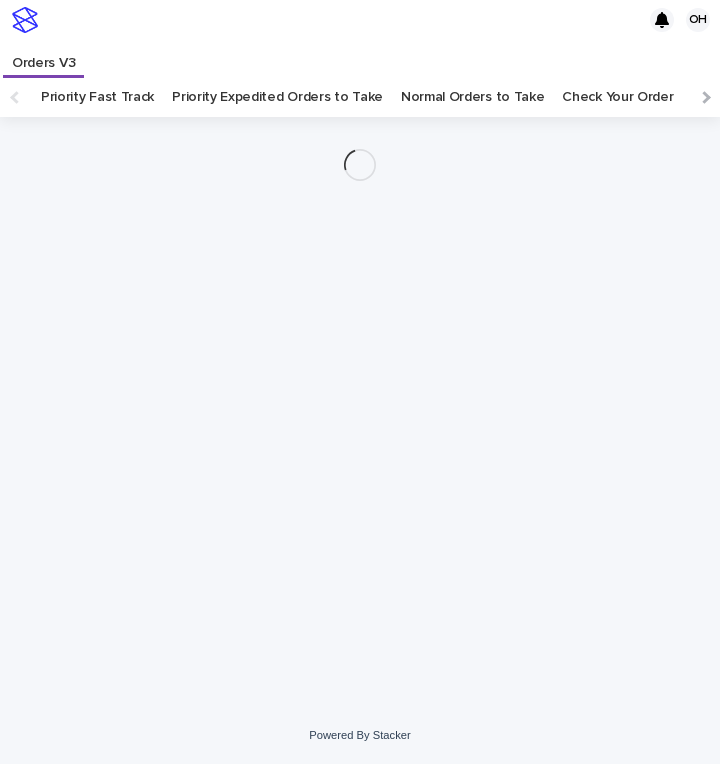 scroll, scrollTop: 0, scrollLeft: 0, axis: both 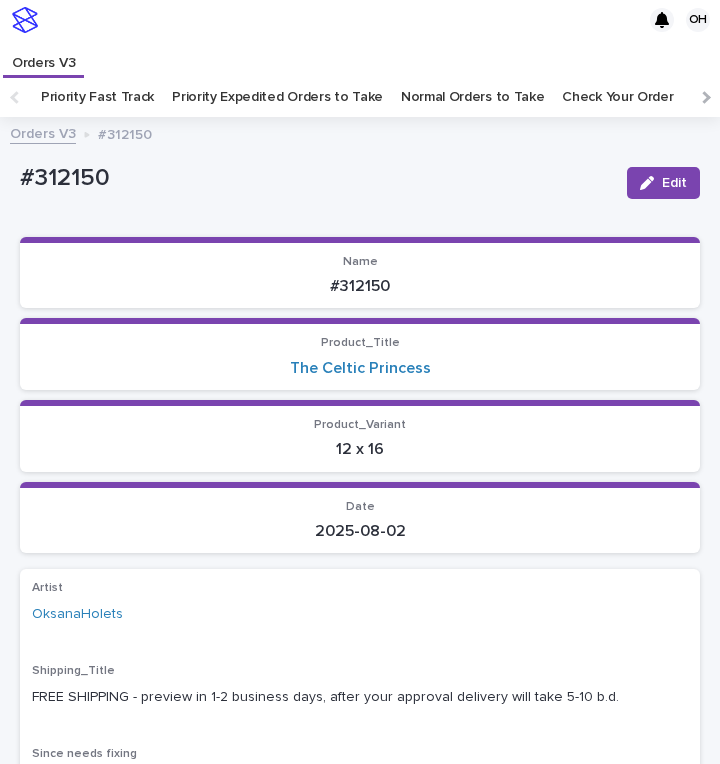 click on "Check Your Order" at bounding box center [617, 97] 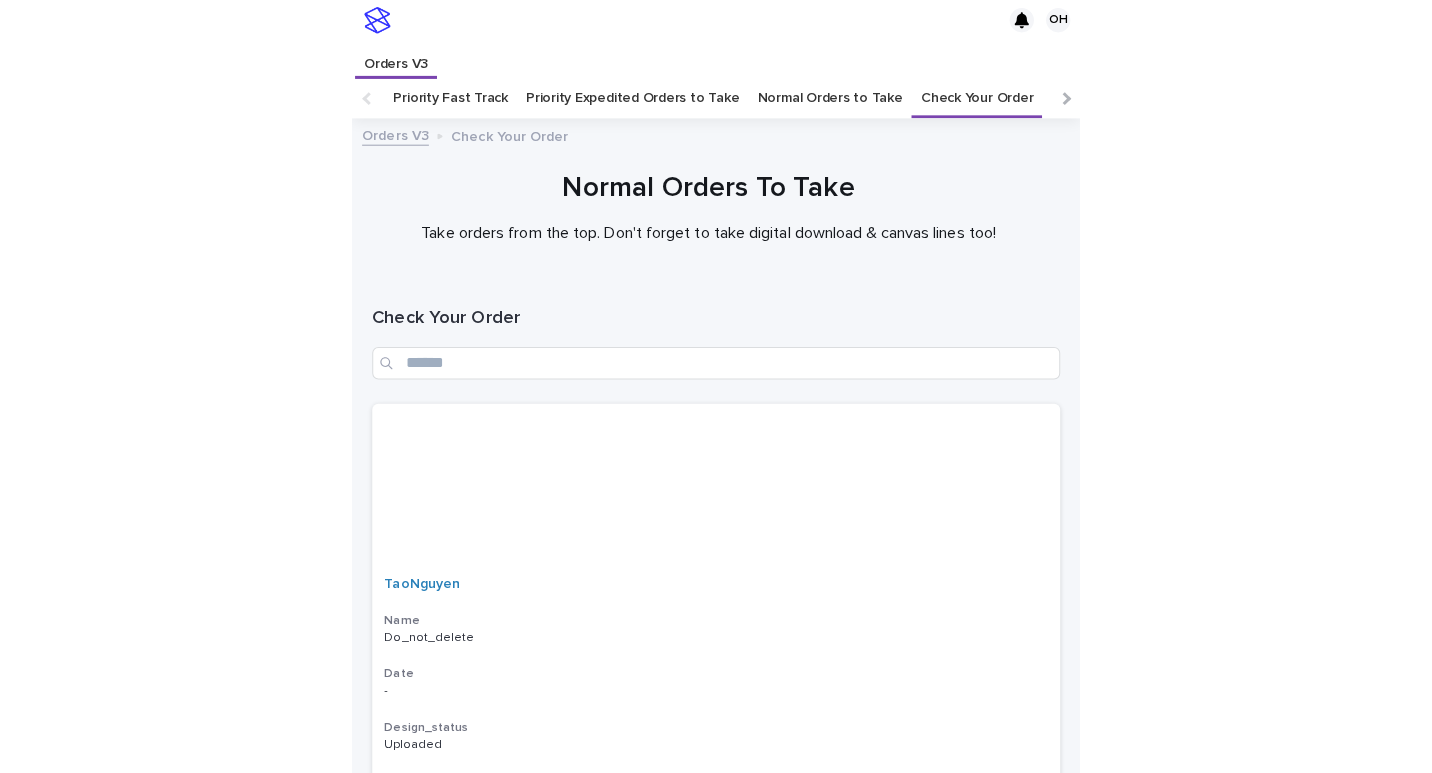 scroll, scrollTop: 100, scrollLeft: 0, axis: vertical 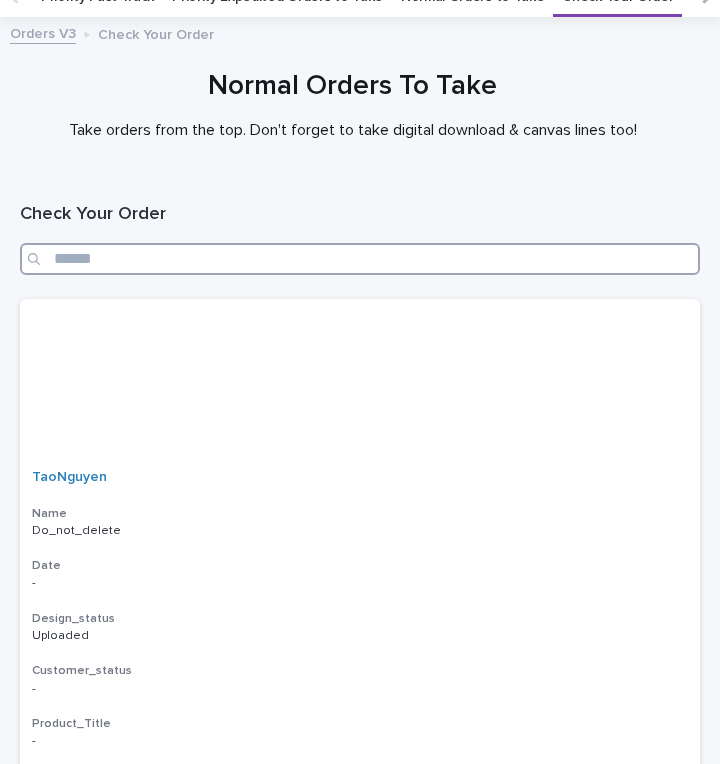 click at bounding box center (360, 259) 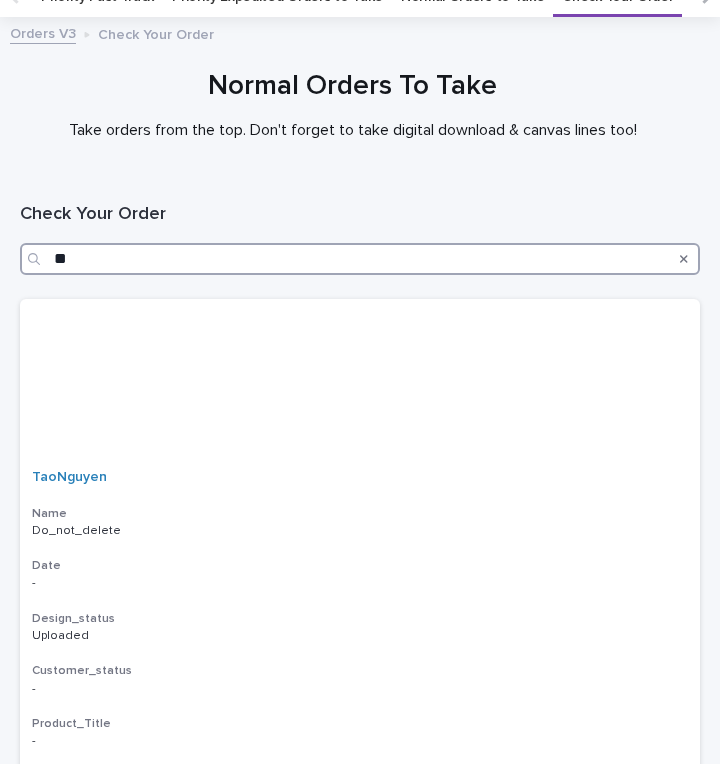type on "***" 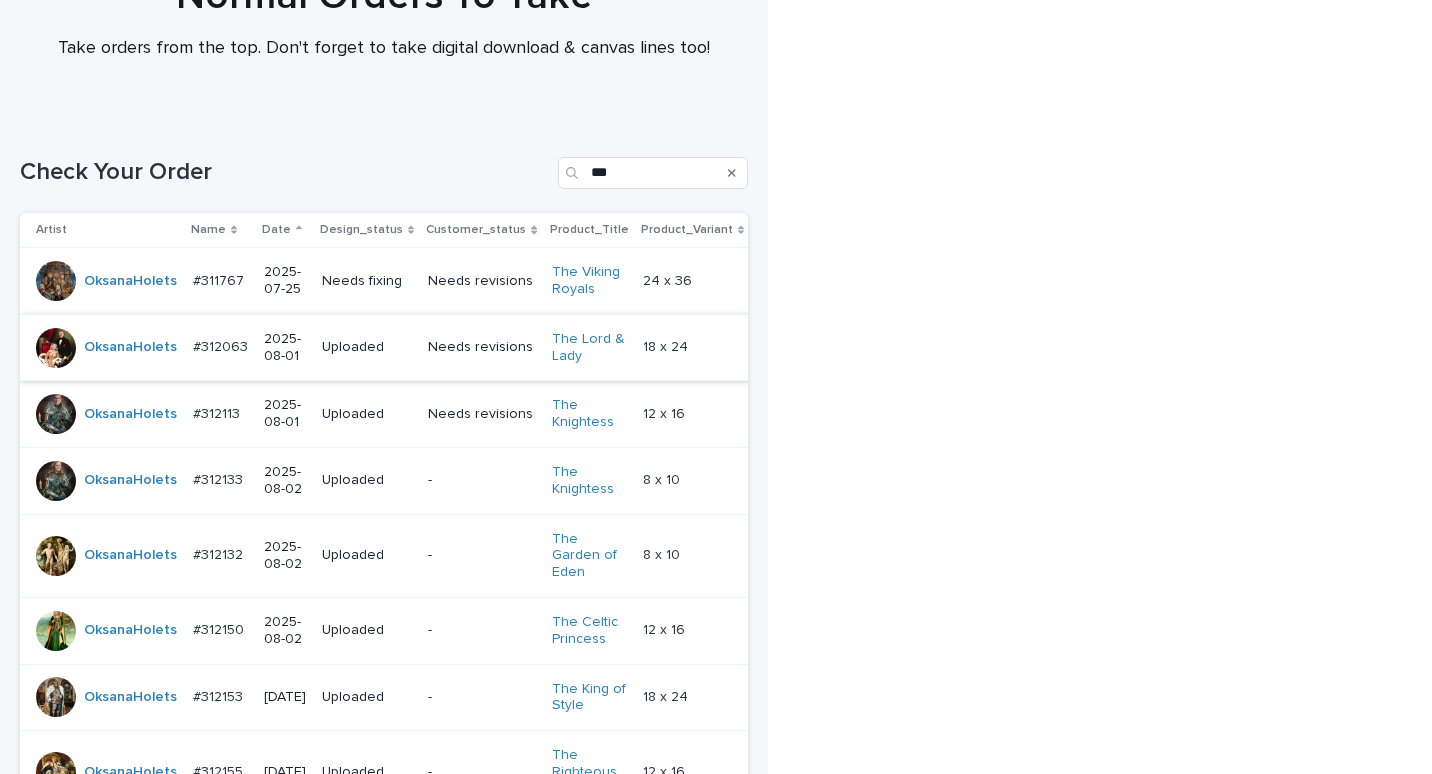 scroll, scrollTop: 195, scrollLeft: 0, axis: vertical 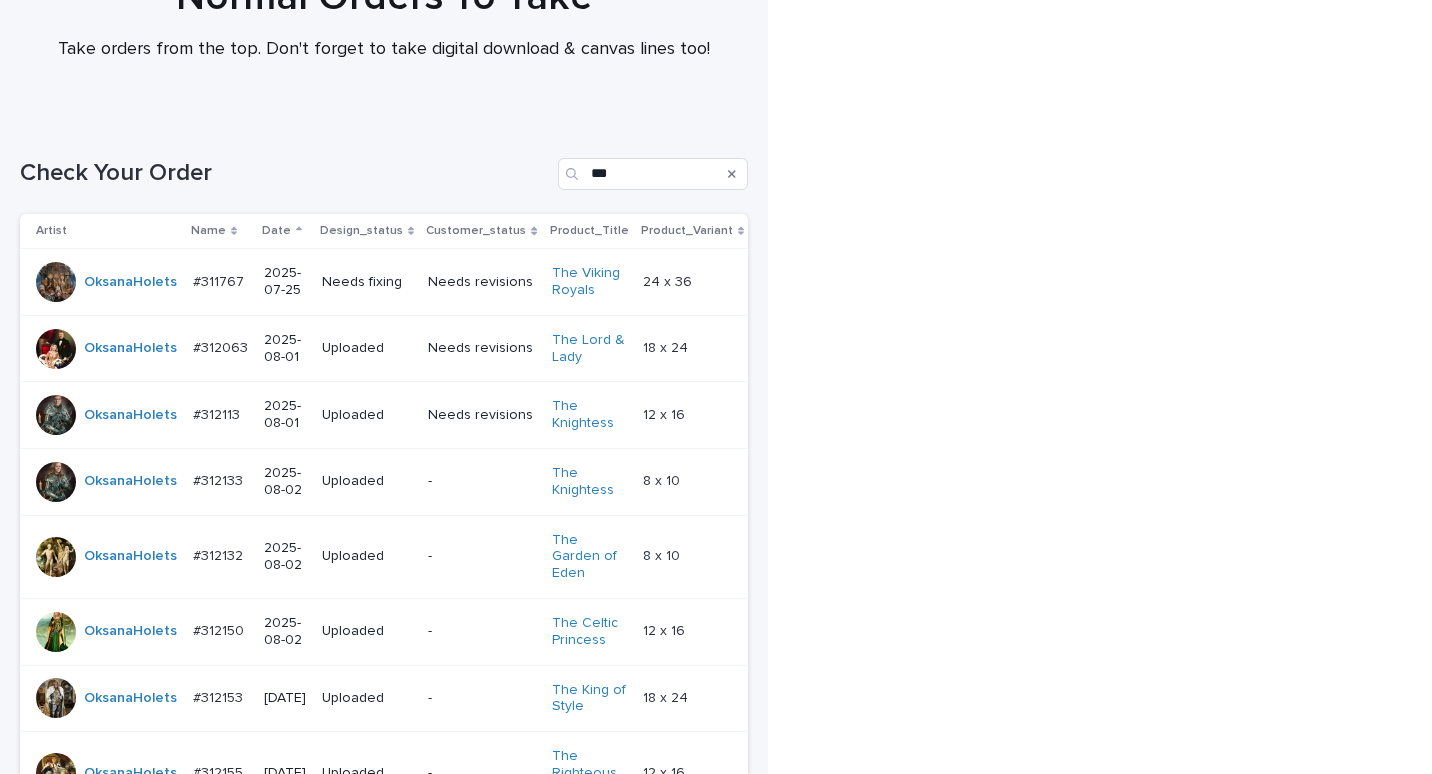 click on "#311767" at bounding box center [220, 280] 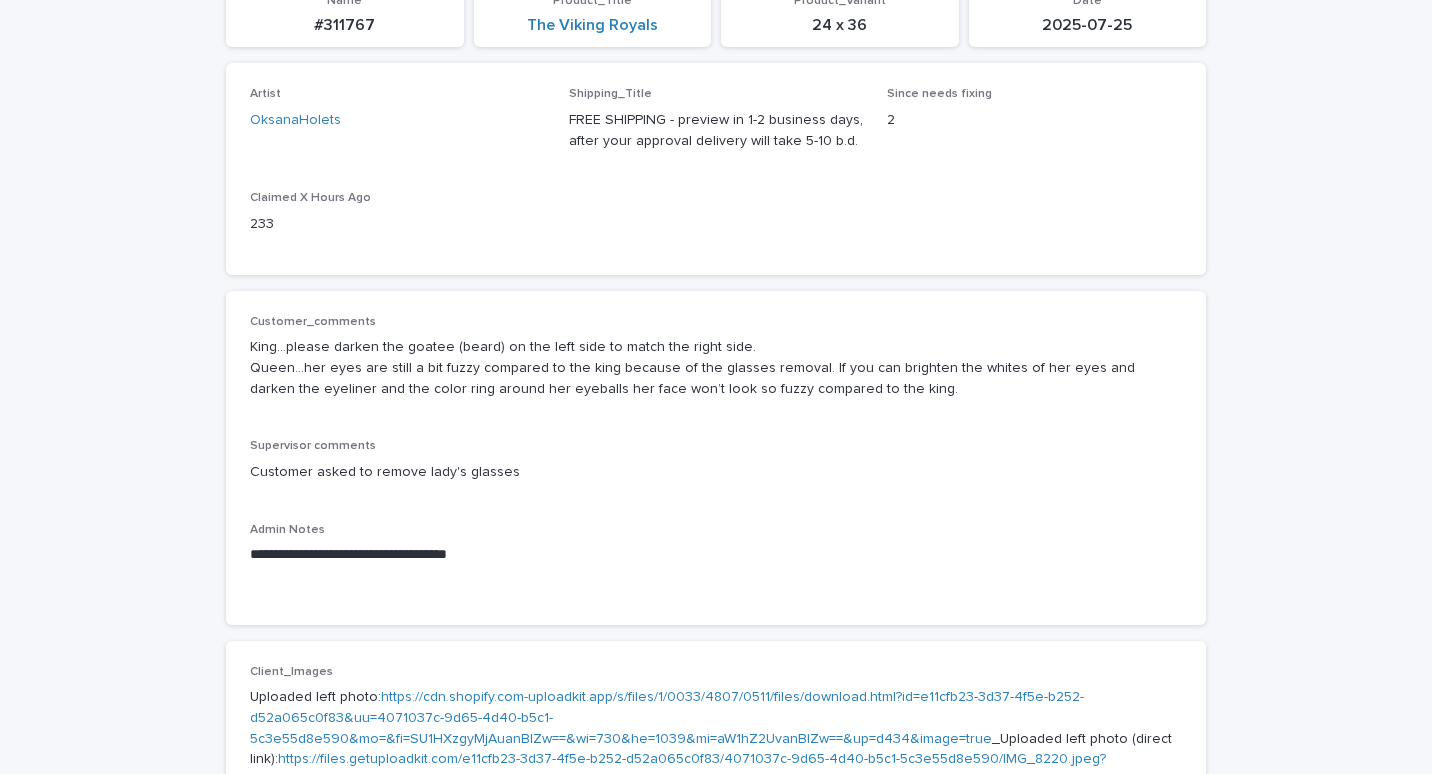 scroll, scrollTop: 300, scrollLeft: 0, axis: vertical 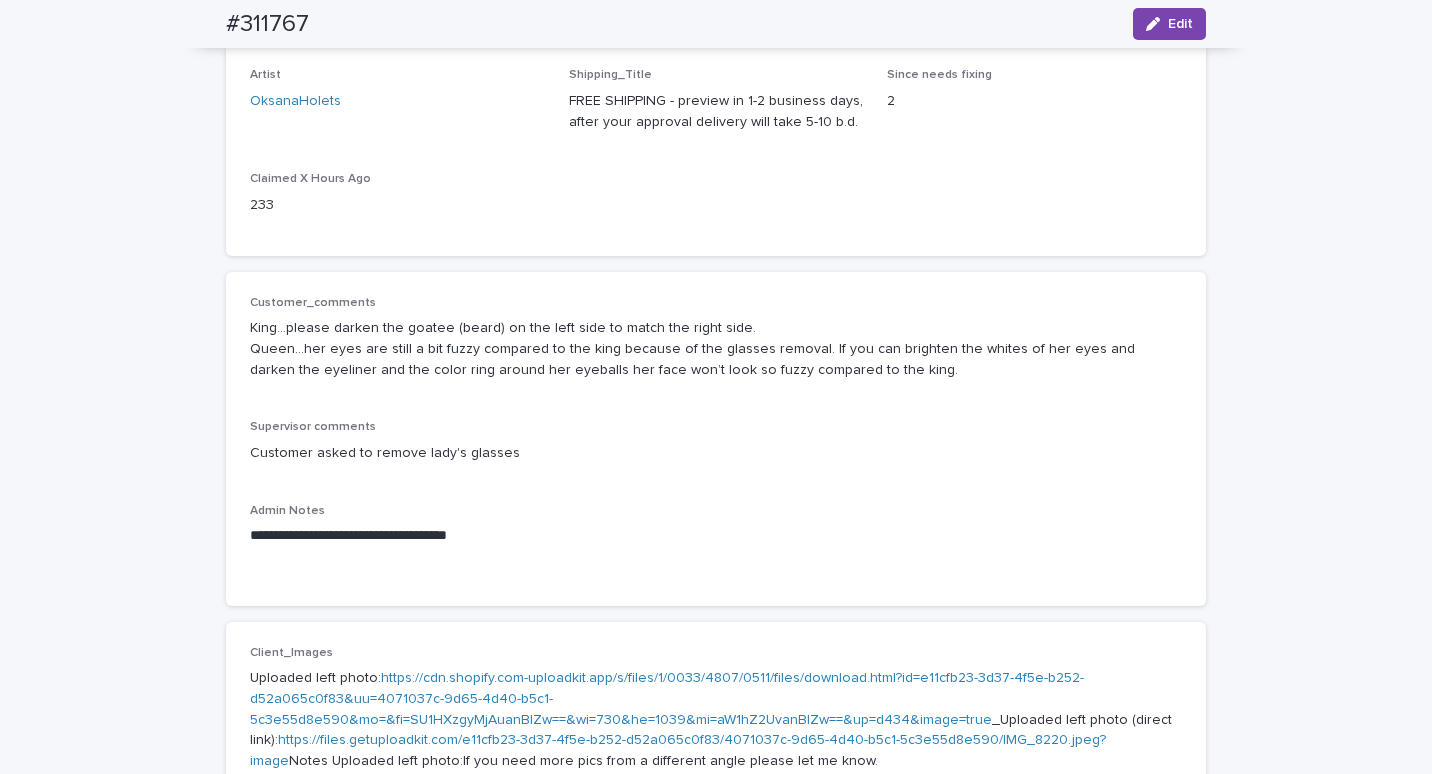 drag, startPoint x: 1178, startPoint y: 28, endPoint x: 918, endPoint y: 273, distance: 357.2464 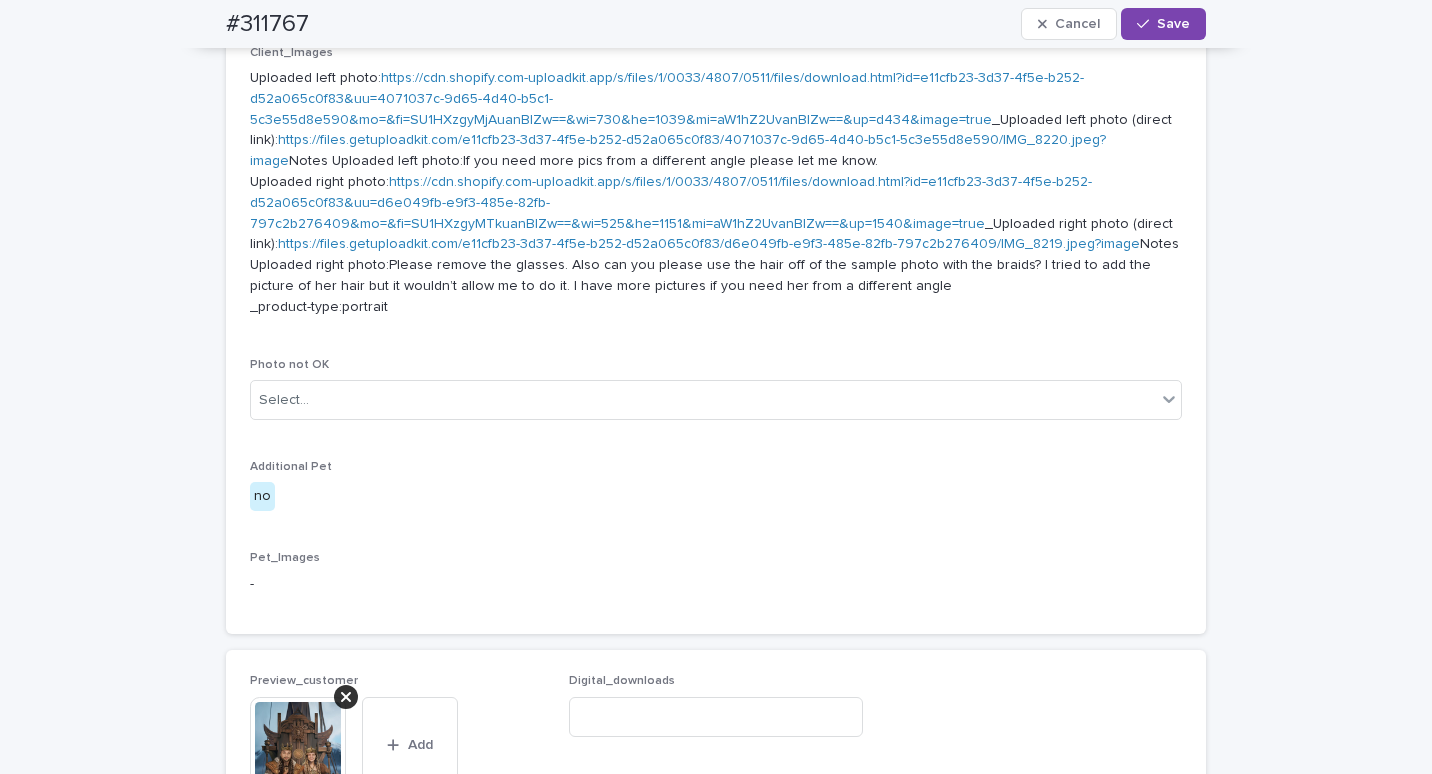 scroll, scrollTop: 1400, scrollLeft: 0, axis: vertical 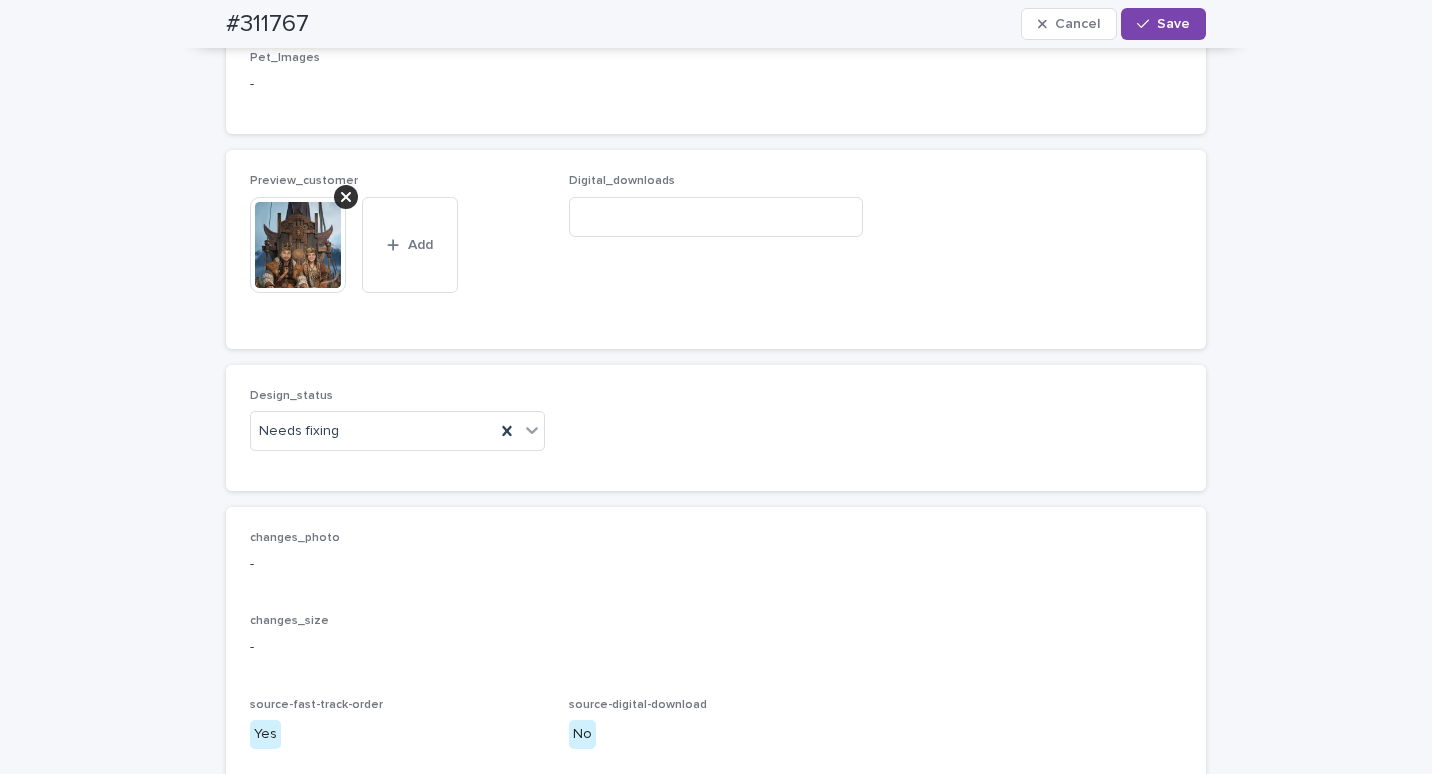click at bounding box center [346, 197] 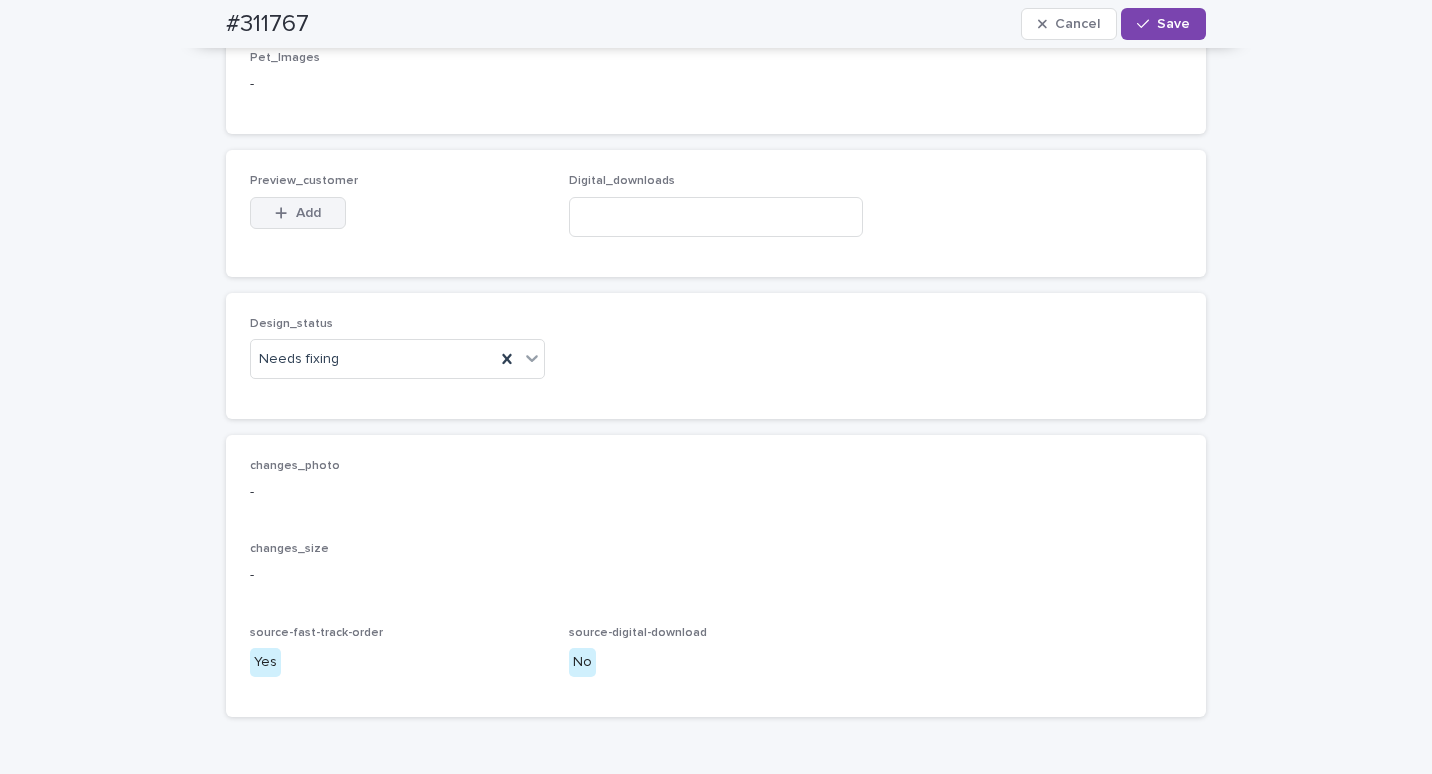 click on "Add" at bounding box center [298, 213] 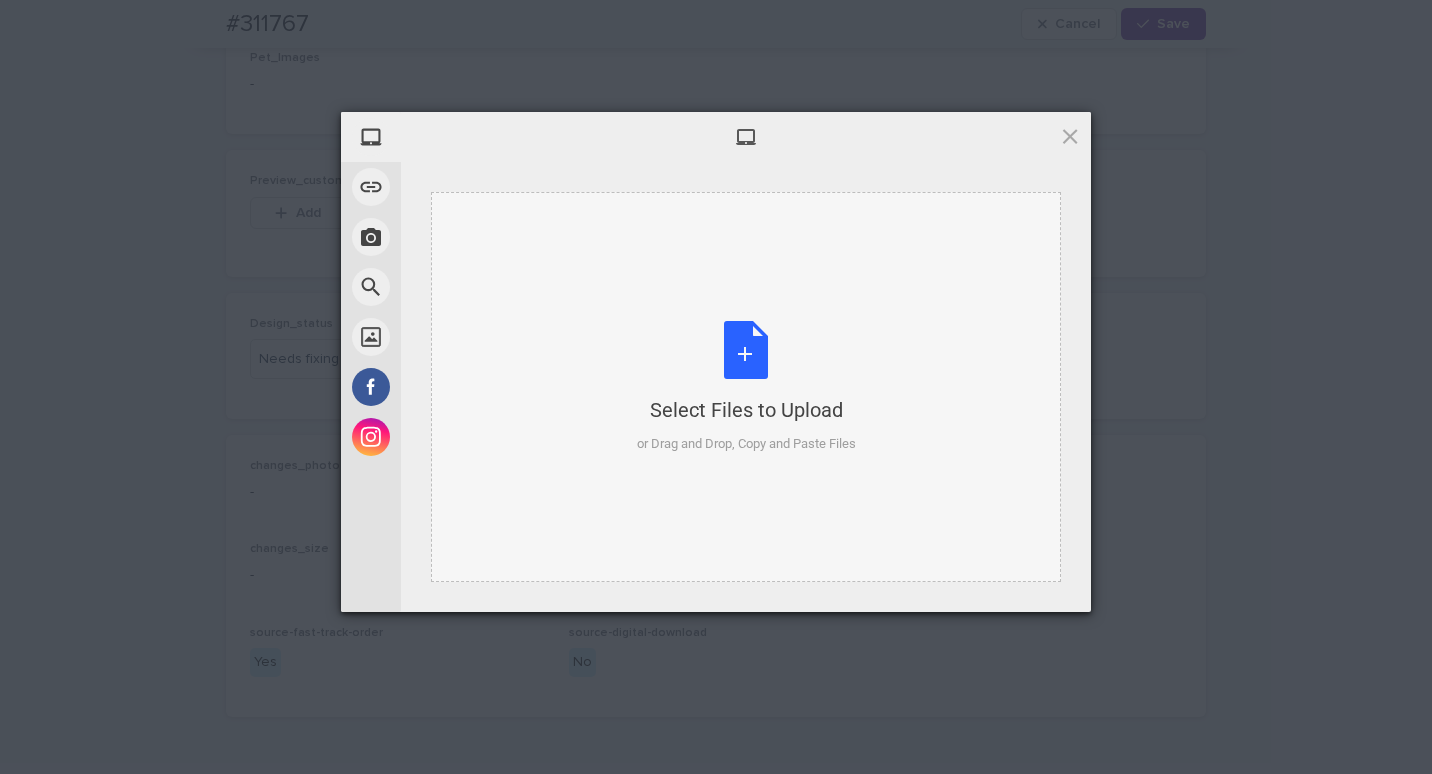 click on "or Drag and Drop, Copy and Paste Files" at bounding box center [746, 444] 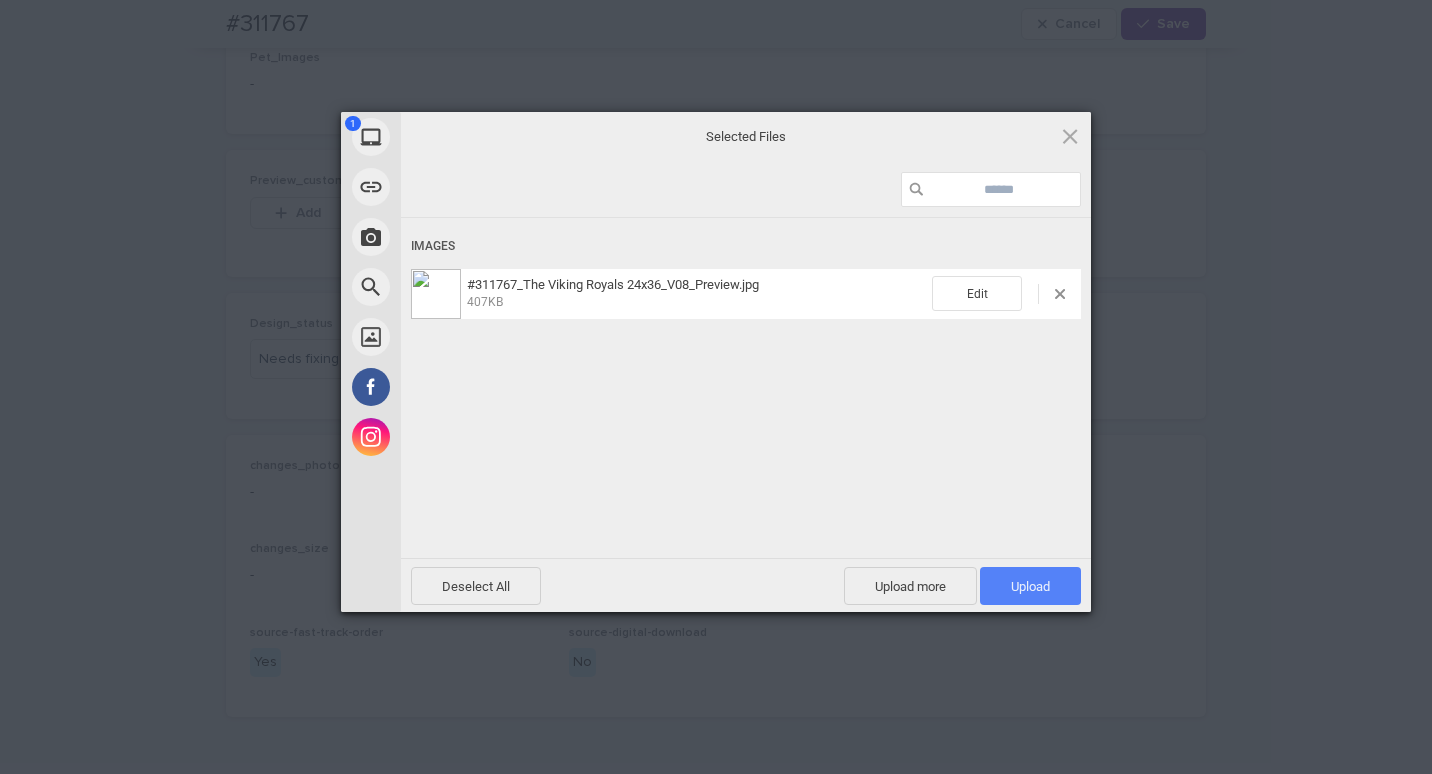 click on "Upload
1" at bounding box center [1030, 586] 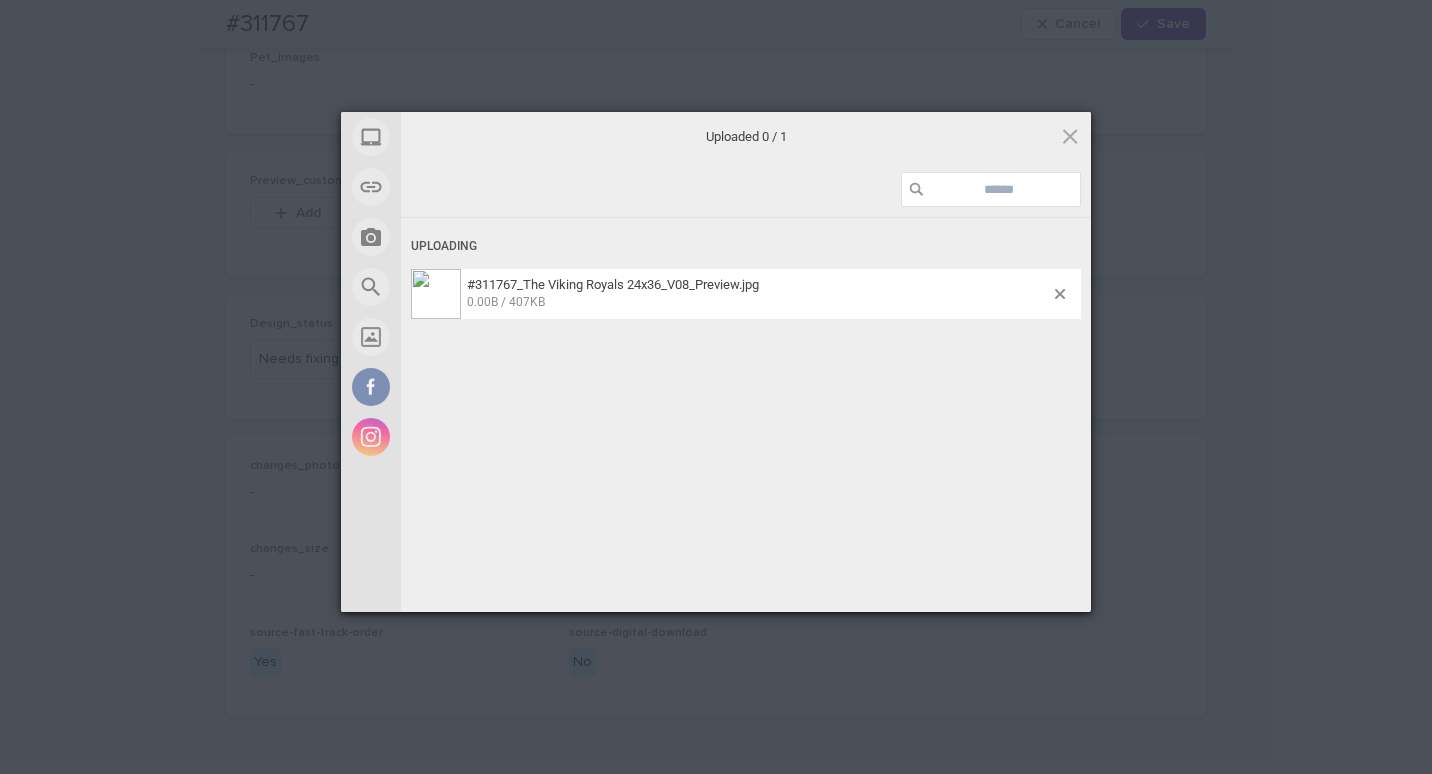 click on "My Device         Link (URL)         Take Photo         Web Search         Unsplash         Facebook         Instagram
Uploaded 0 / 1
Uploading
#311767_The Viking Royals 24x36_V08_Preview.jpg
0.00B /
407KB
Deselect All
Upload more
Upload
0
Powered by   Filestack" at bounding box center (716, 387) 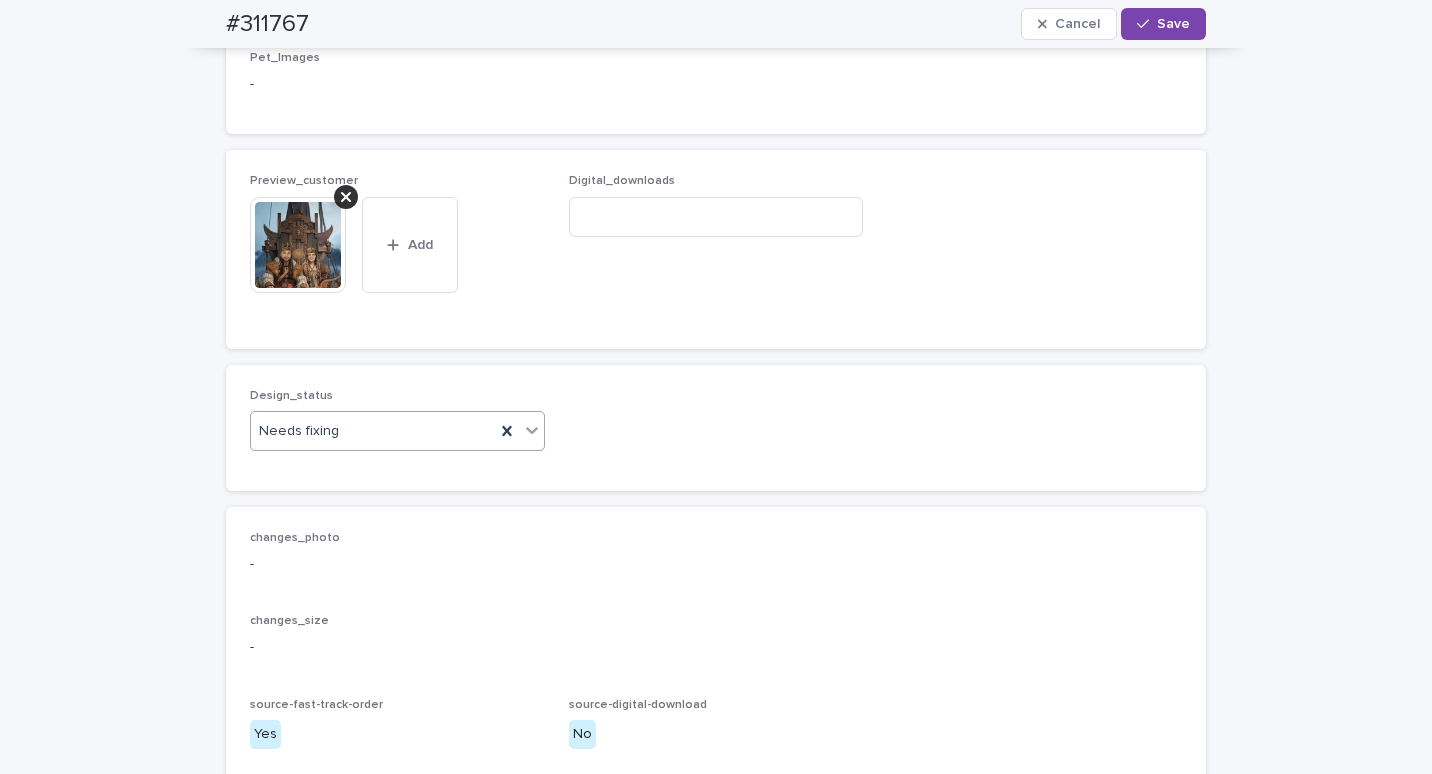 drag, startPoint x: 364, startPoint y: 468, endPoint x: 351, endPoint y: 490, distance: 25.553865 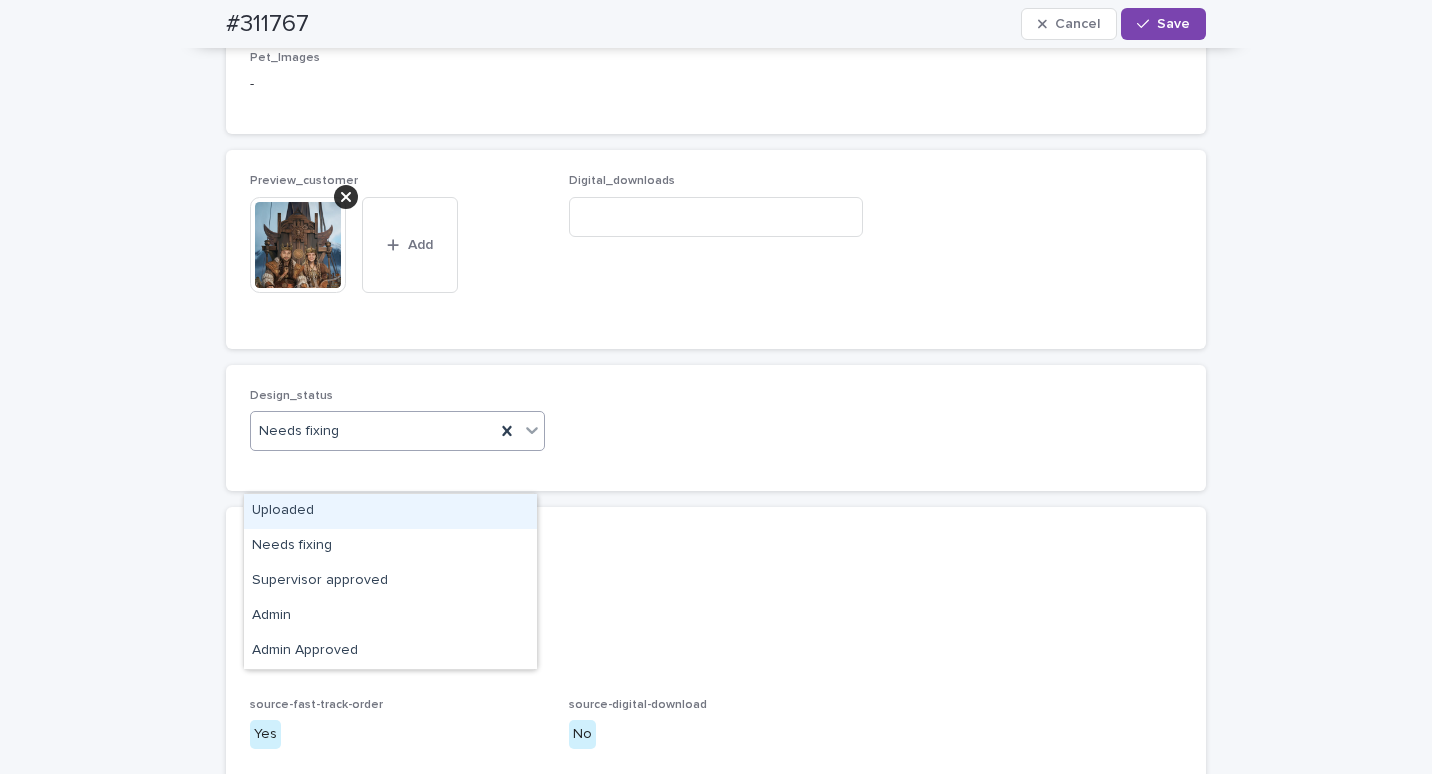 click on "Uploaded" at bounding box center (390, 511) 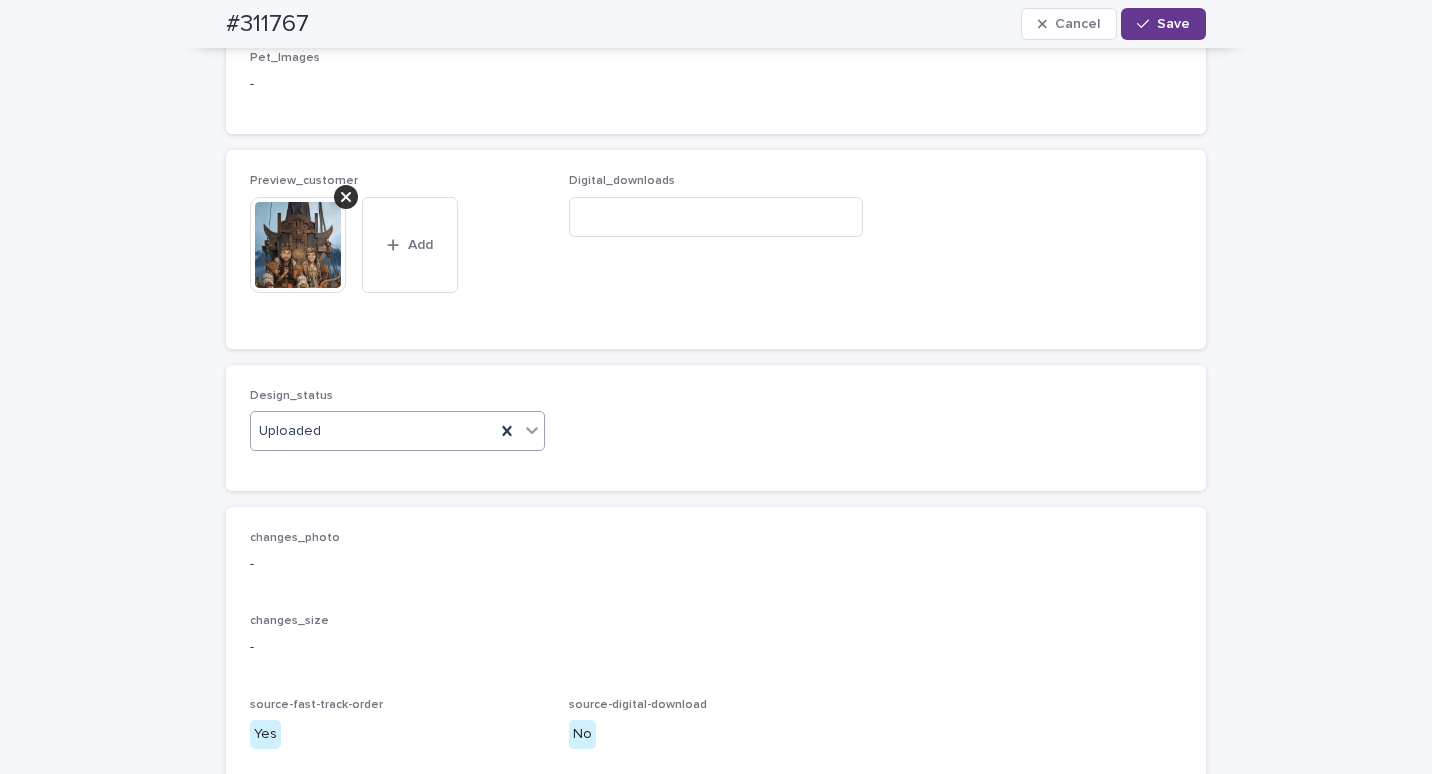 click on "Save" at bounding box center (1173, 24) 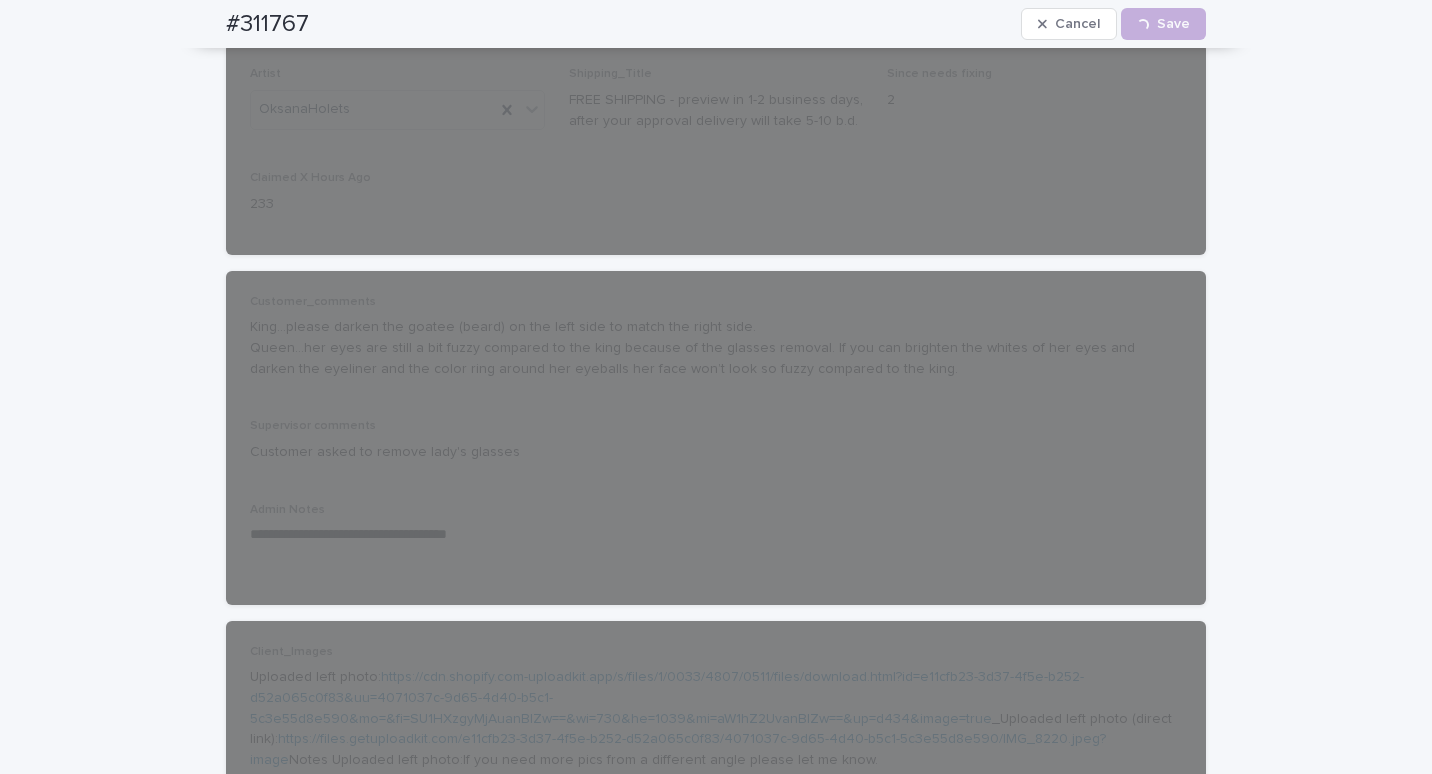 scroll, scrollTop: 300, scrollLeft: 0, axis: vertical 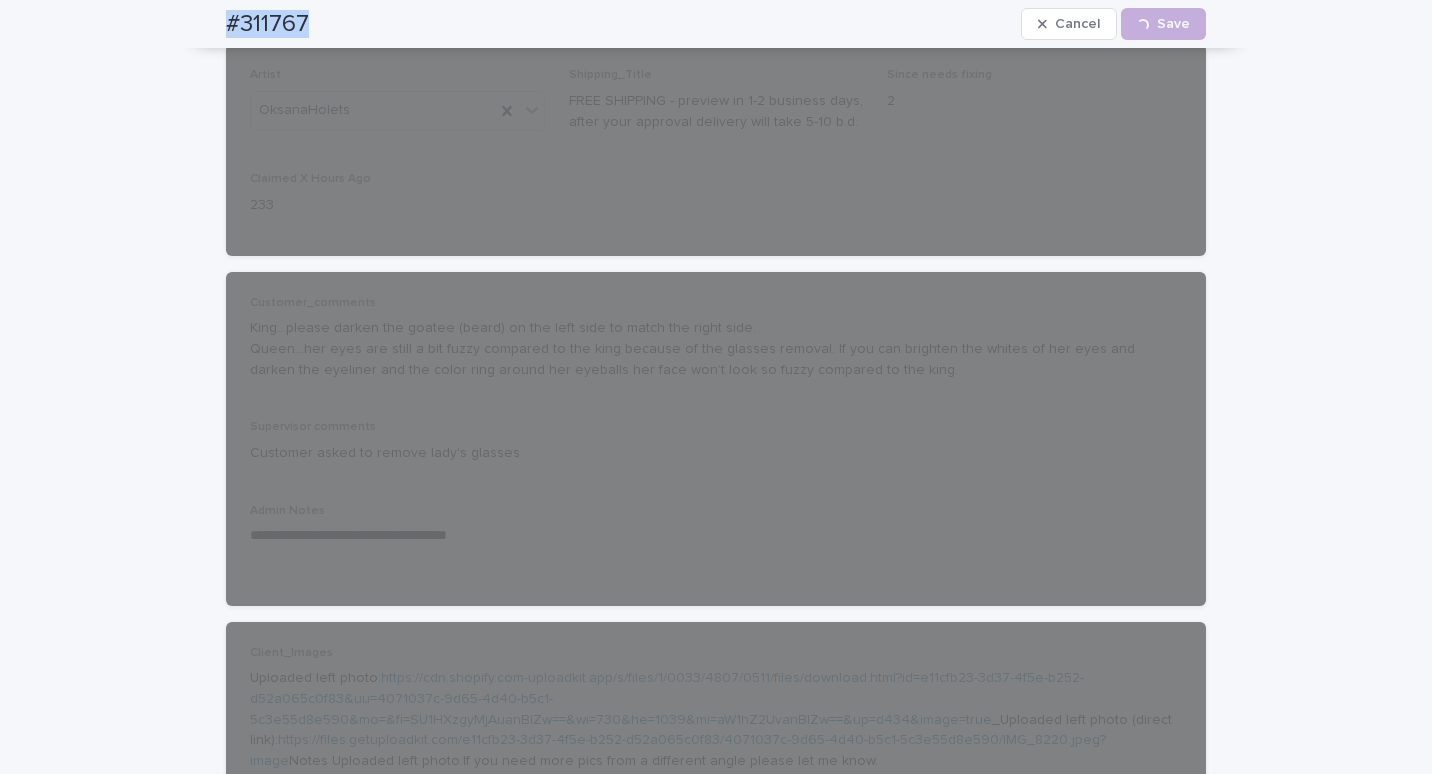 drag, startPoint x: 290, startPoint y: 26, endPoint x: 202, endPoint y: 27, distance: 88.005684 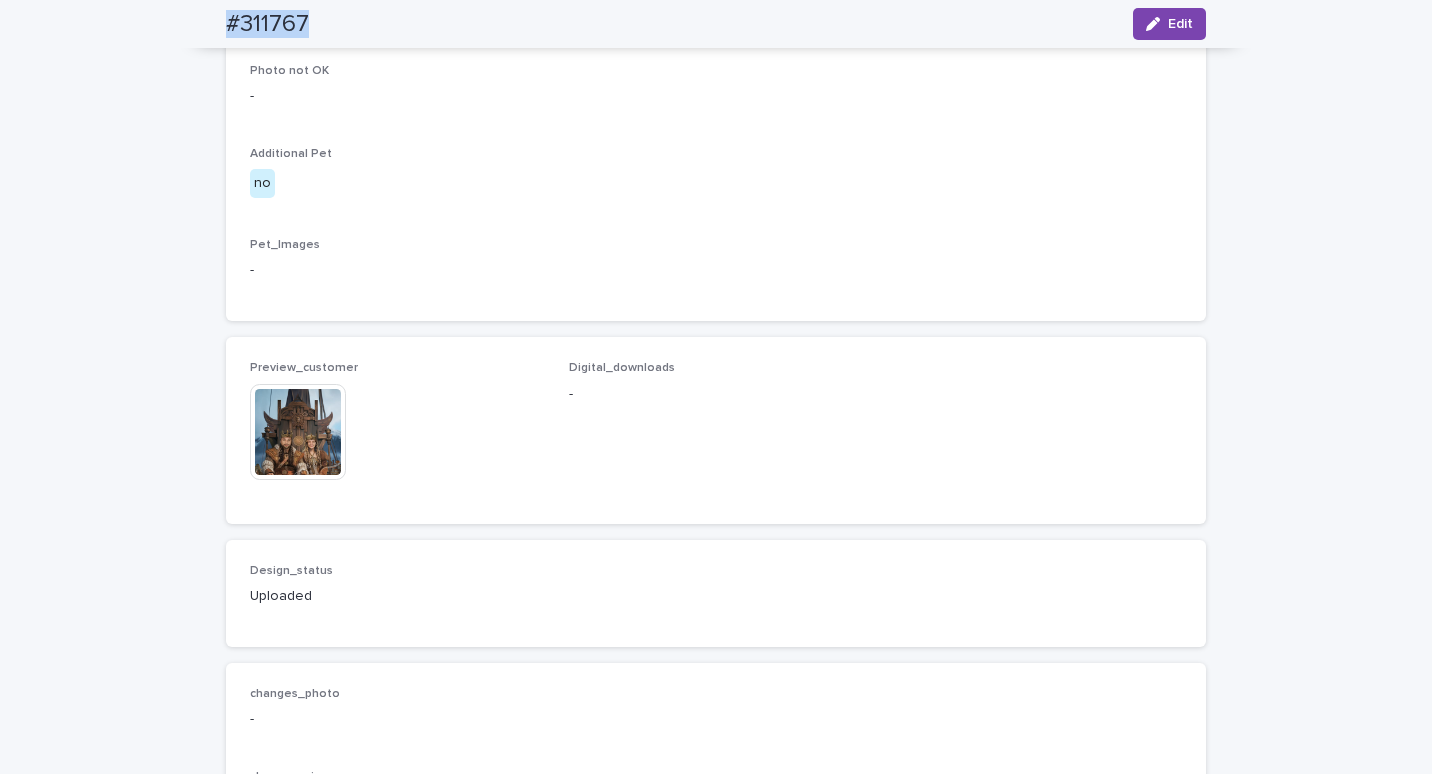 scroll, scrollTop: 1400, scrollLeft: 0, axis: vertical 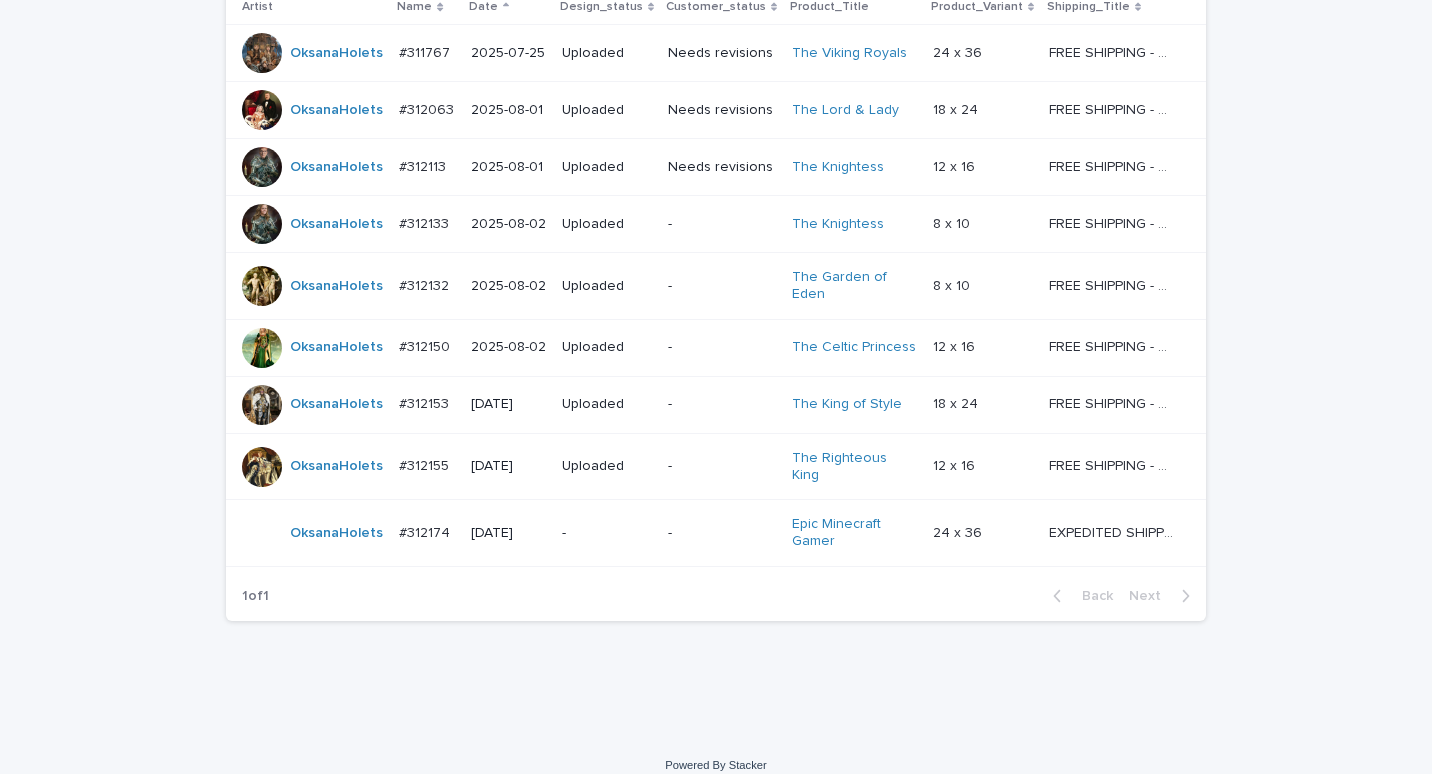 click on "#312174" at bounding box center [426, 531] 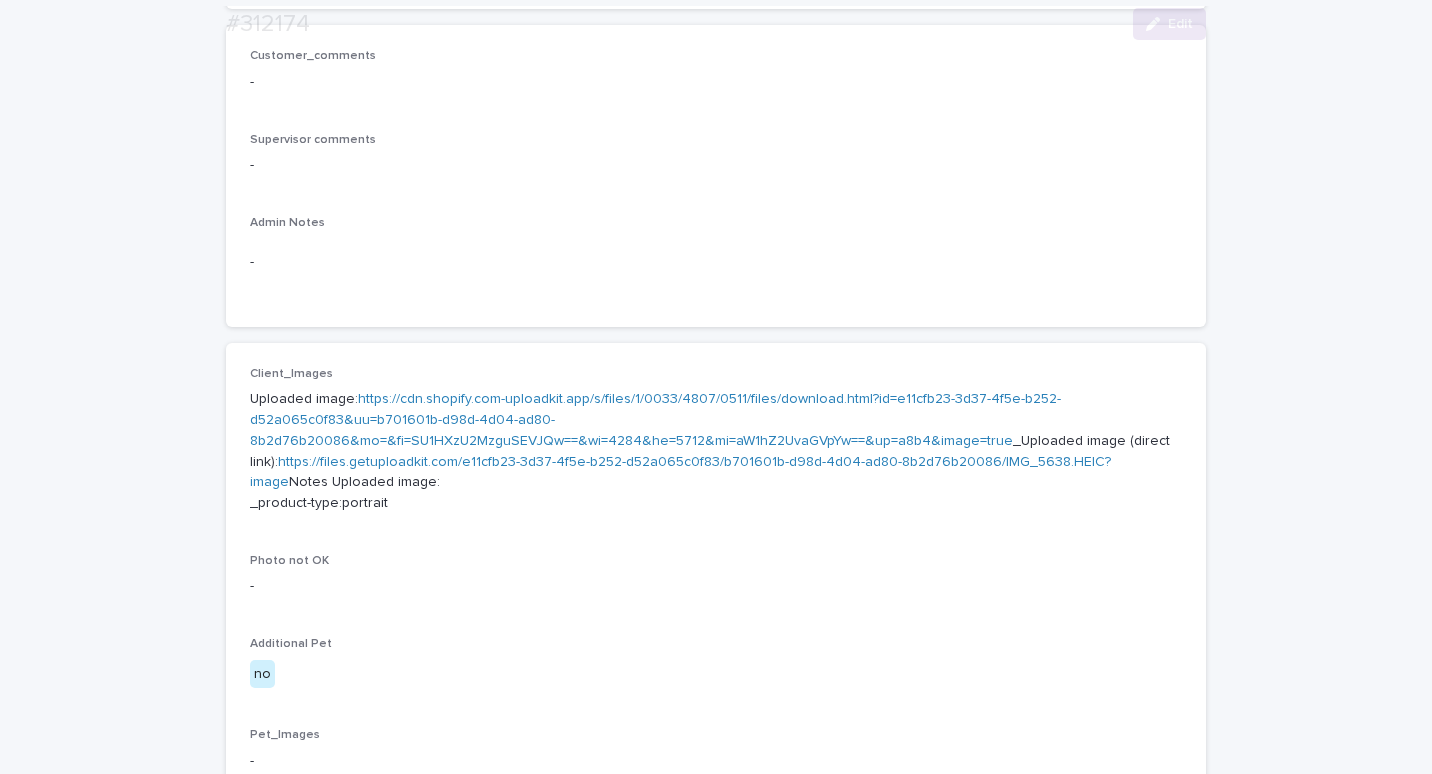 scroll, scrollTop: 600, scrollLeft: 0, axis: vertical 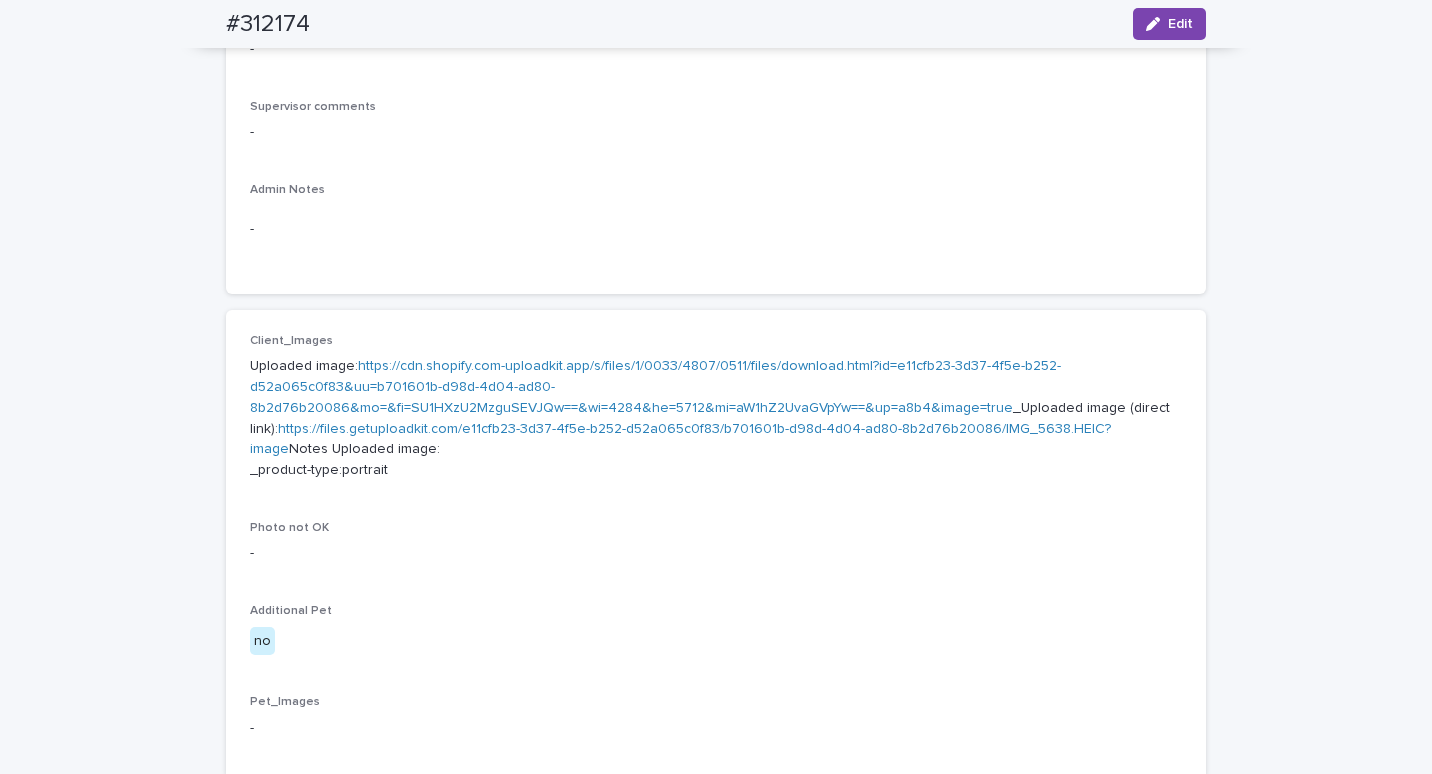 click on "https://cdn.shopify.com-uploadkit.app/s/files/1/0033/4807/0511/files/download.html?id=e11cfb23-3d37-4f5e-b252-d52a065c0f83&uu=b701601b-d98d-4d04-ad80-8b2d76b20086&mo=&fi=SU1HXzU2MzguSEVJQw==&wi=4284&he=5712&mi=aW1hZ2UvaGVpYw==&up=a8b4&image=true" at bounding box center (655, 387) 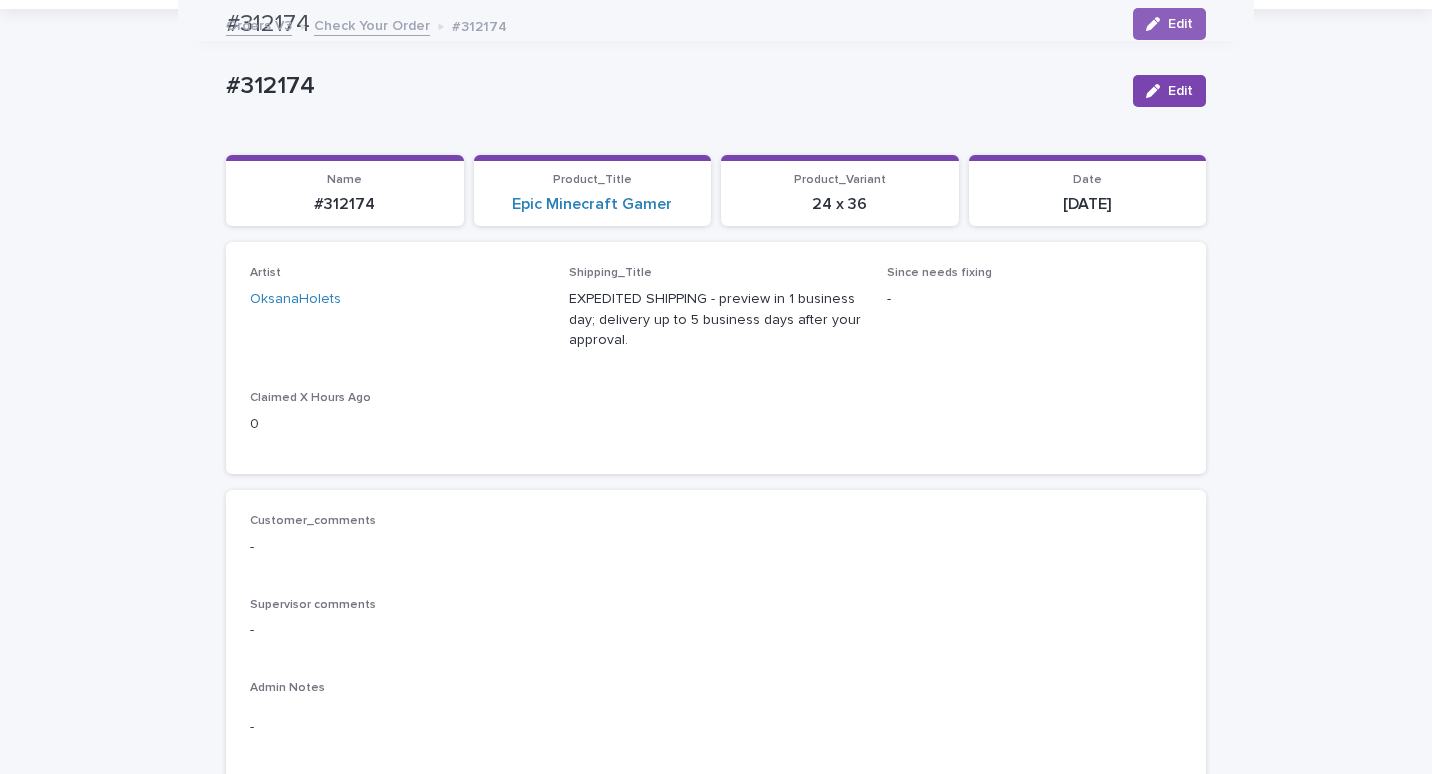 scroll, scrollTop: 100, scrollLeft: 0, axis: vertical 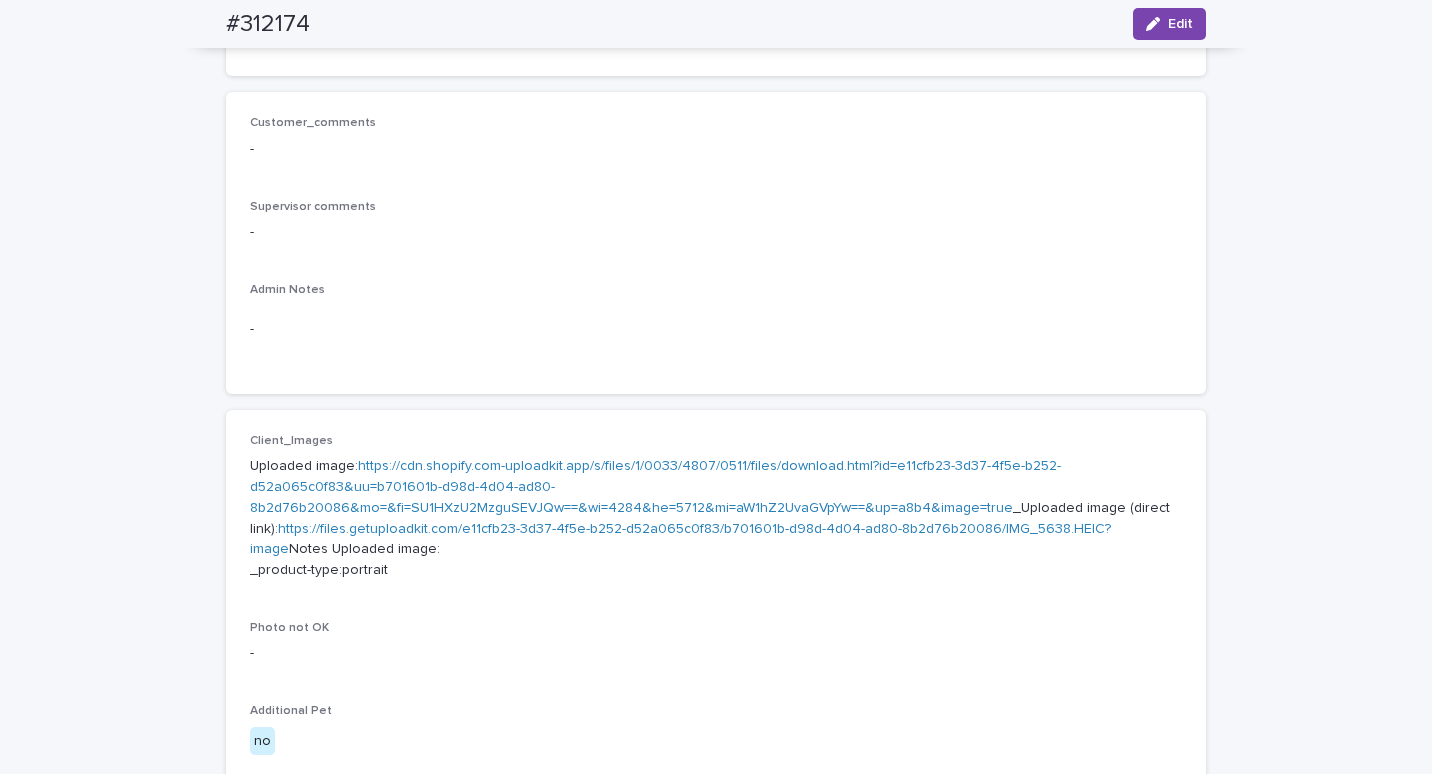 drag, startPoint x: 339, startPoint y: 17, endPoint x: 195, endPoint y: 11, distance: 144.12494 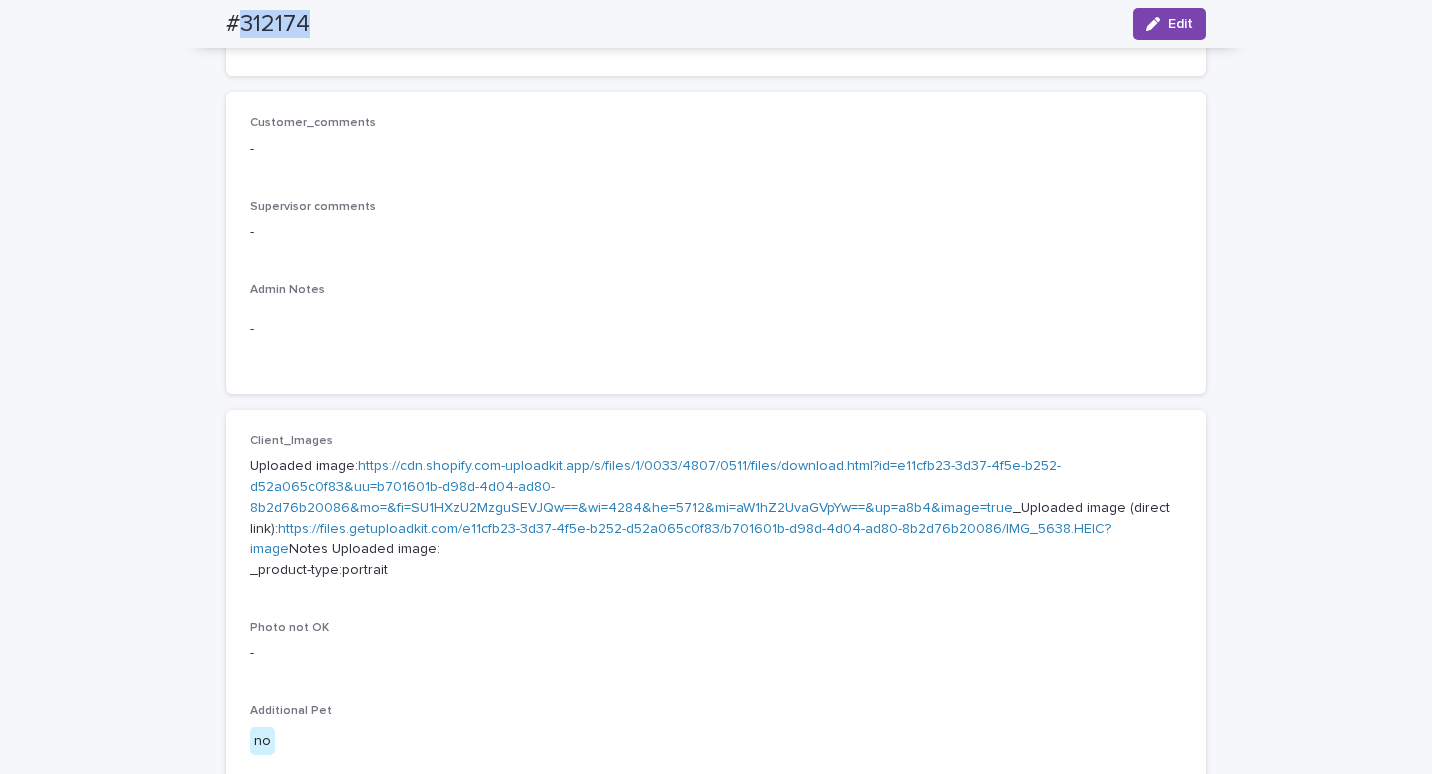 click on "#312174" at bounding box center [268, 24] 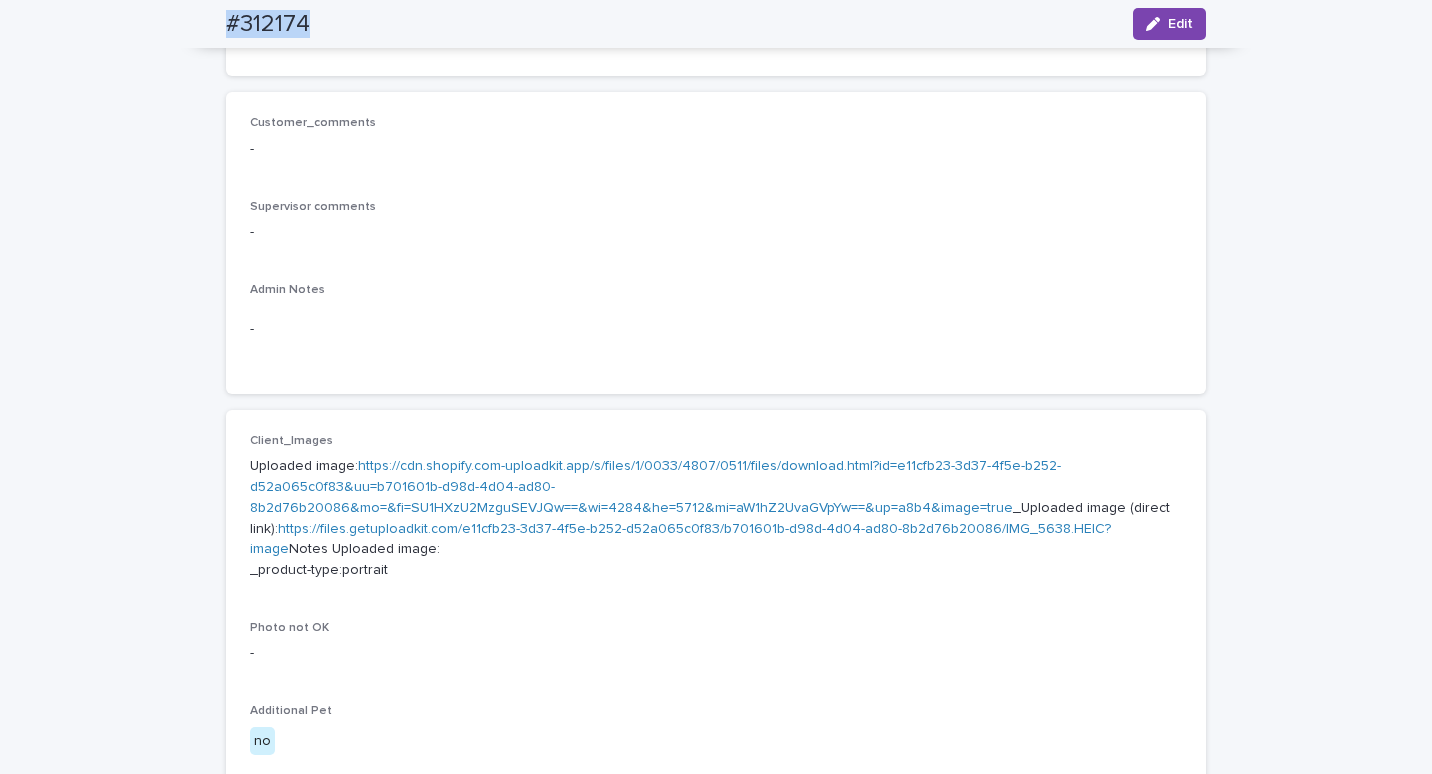 drag, startPoint x: 305, startPoint y: 19, endPoint x: 216, endPoint y: 17, distance: 89.02247 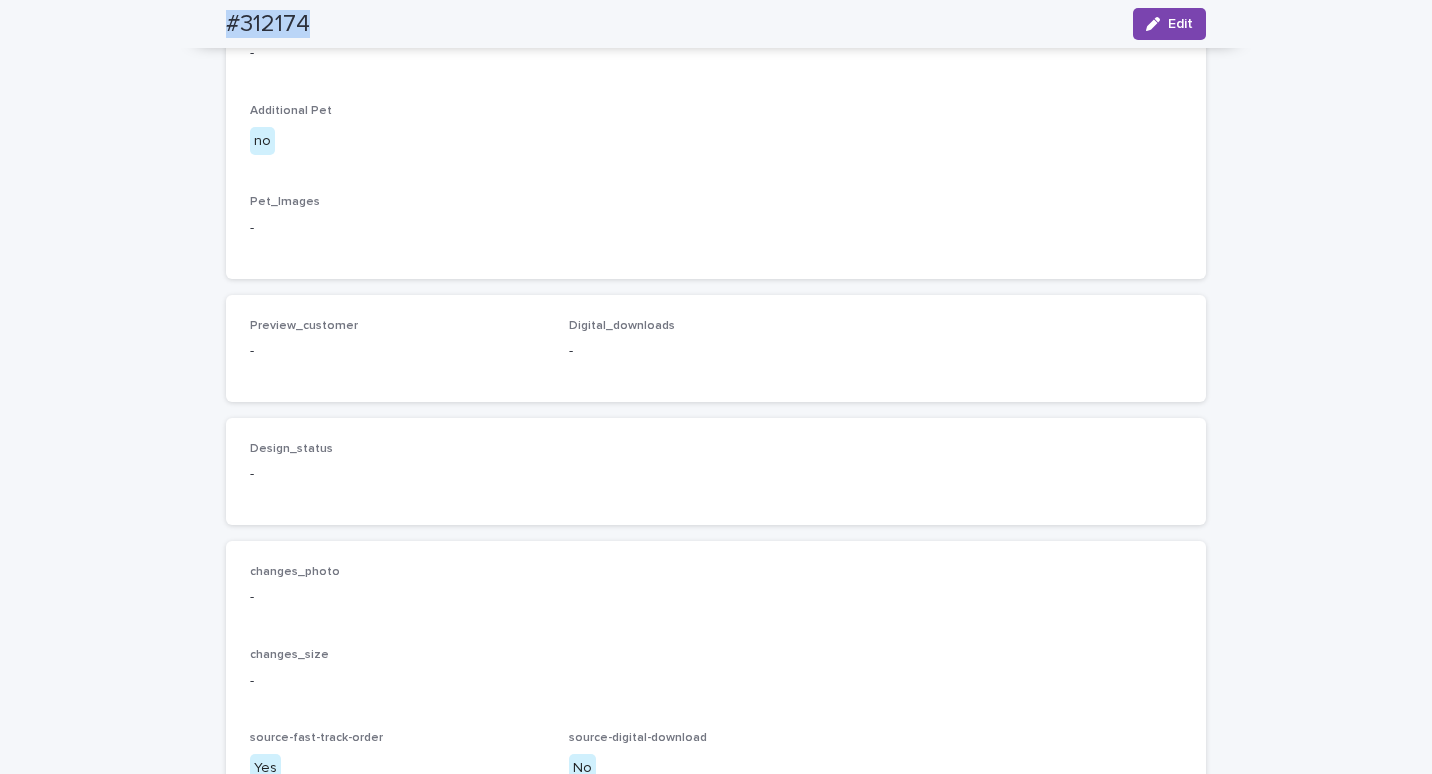 scroll, scrollTop: 1342, scrollLeft: 0, axis: vertical 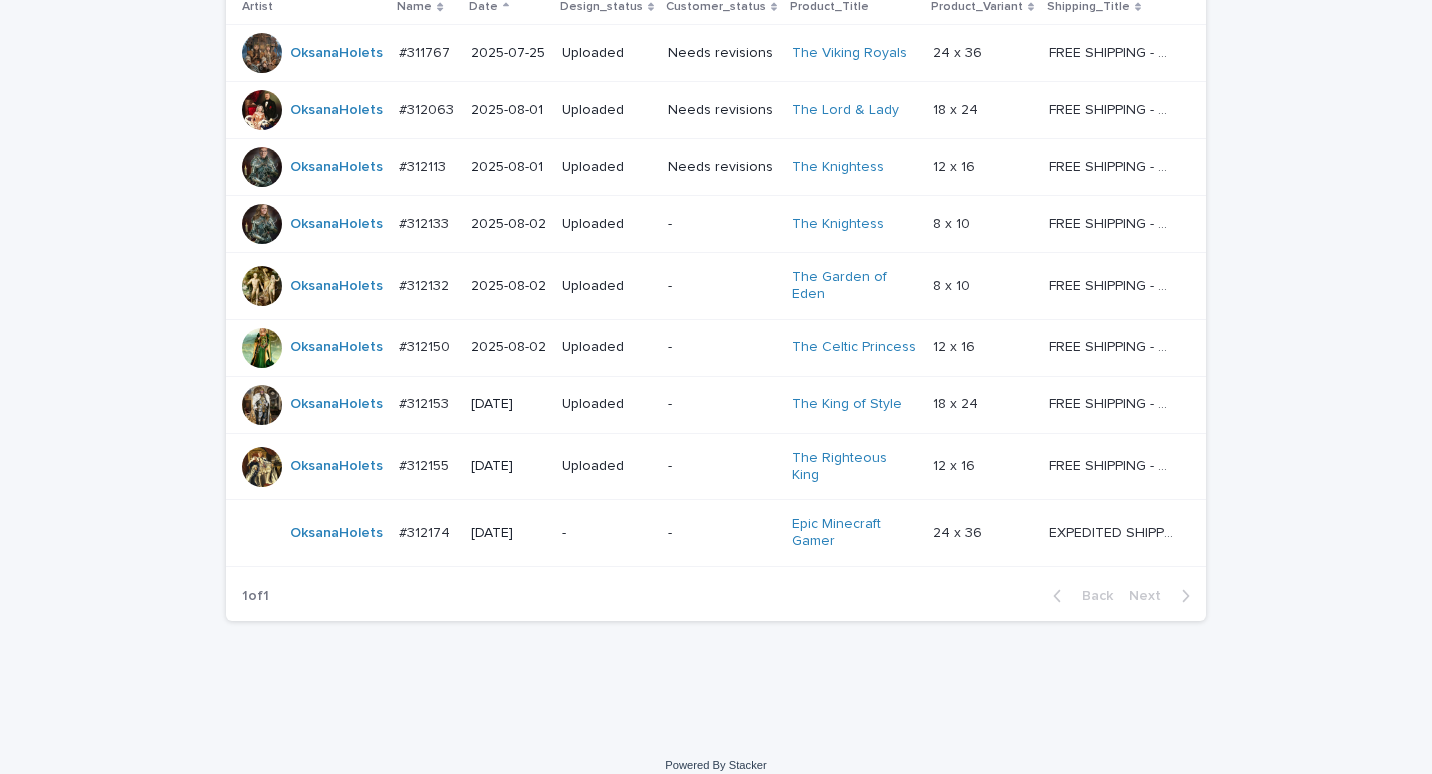 click on "#312174" at bounding box center (426, 531) 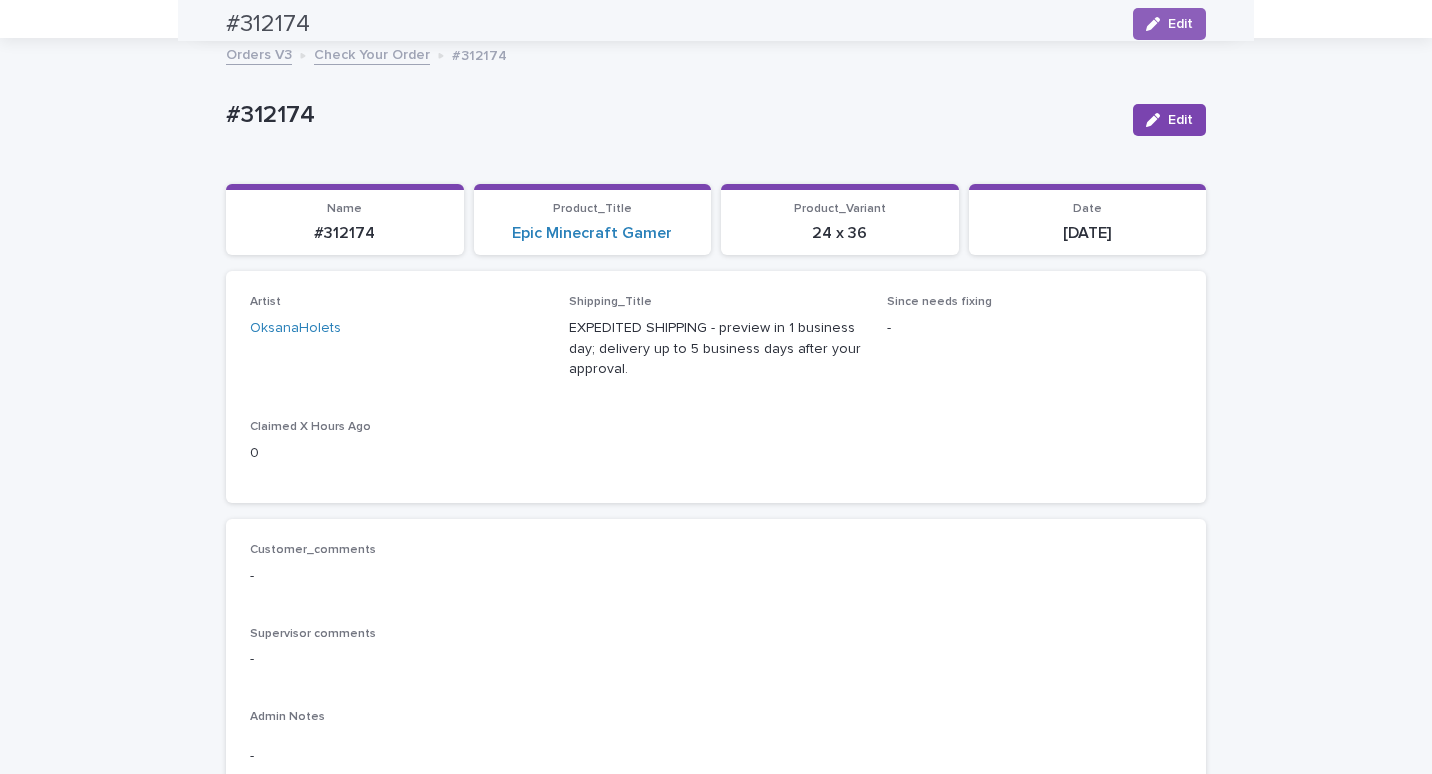 scroll, scrollTop: 64, scrollLeft: 0, axis: vertical 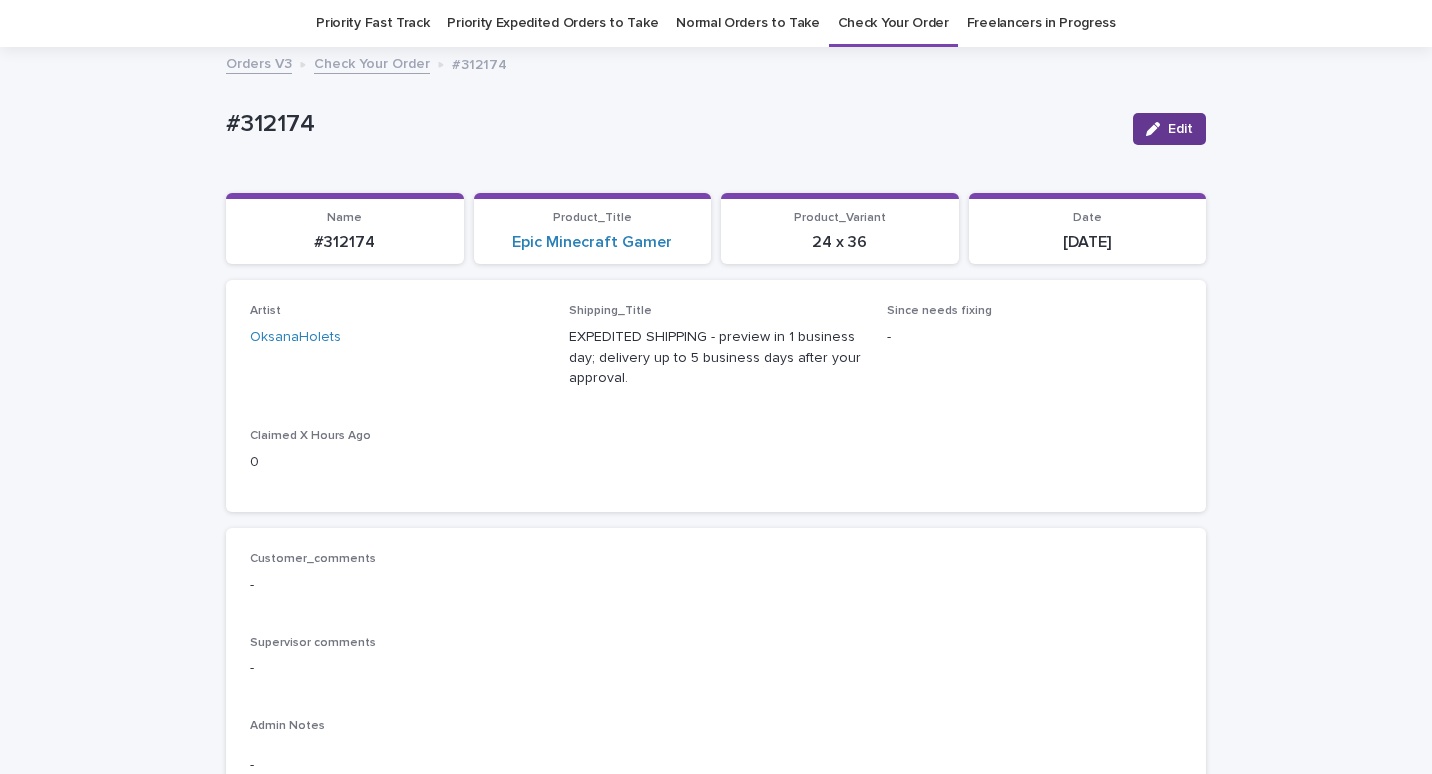 click on "Edit" at bounding box center (1180, 129) 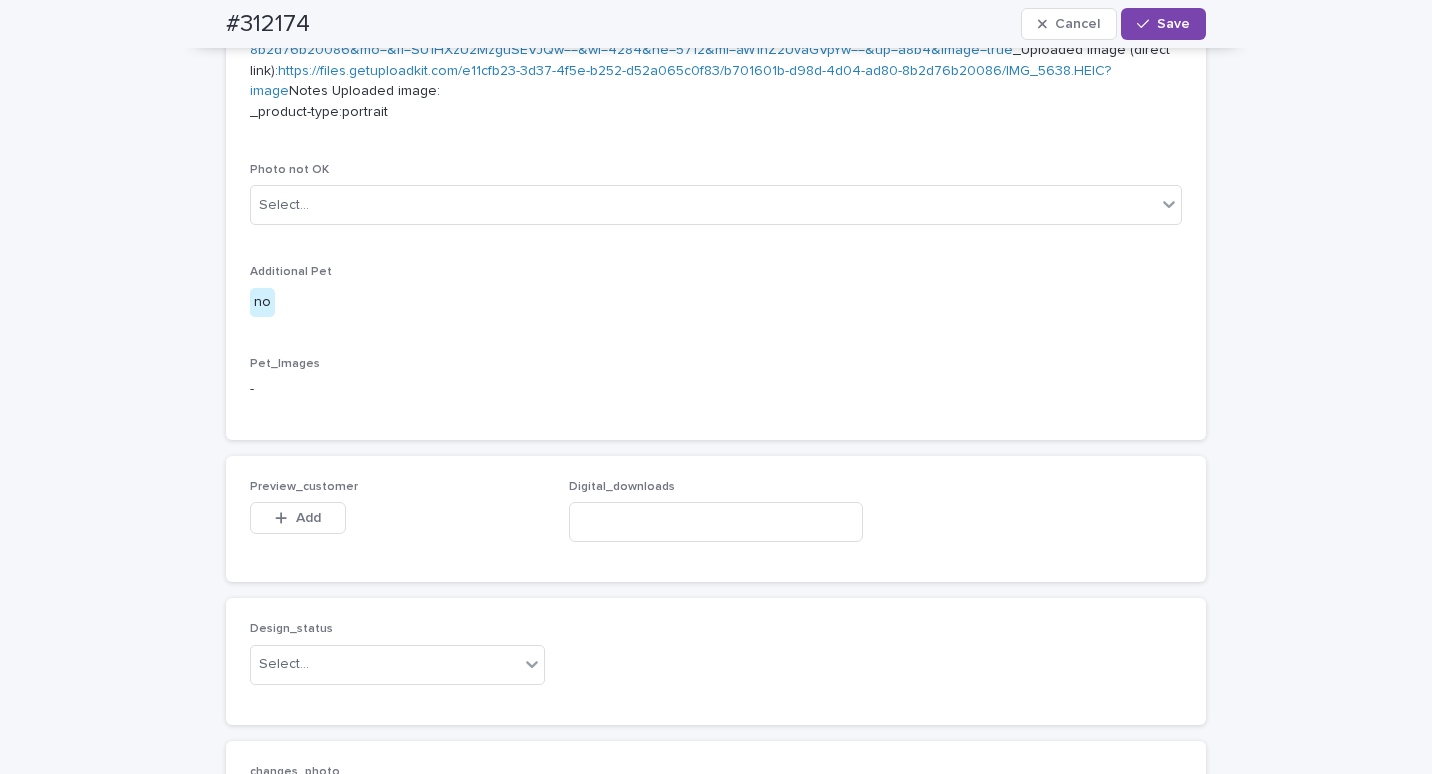 scroll, scrollTop: 1064, scrollLeft: 0, axis: vertical 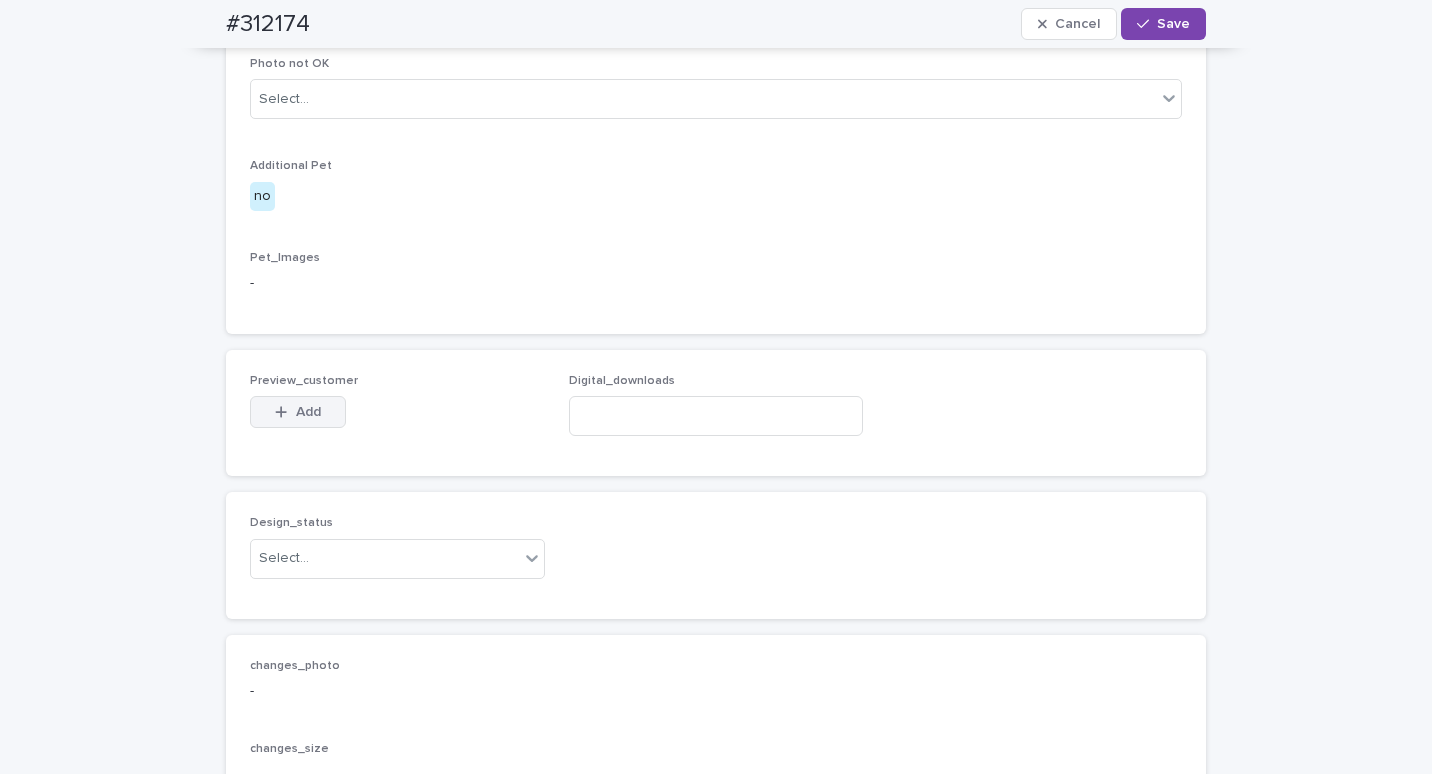 click on "Add" at bounding box center [298, 412] 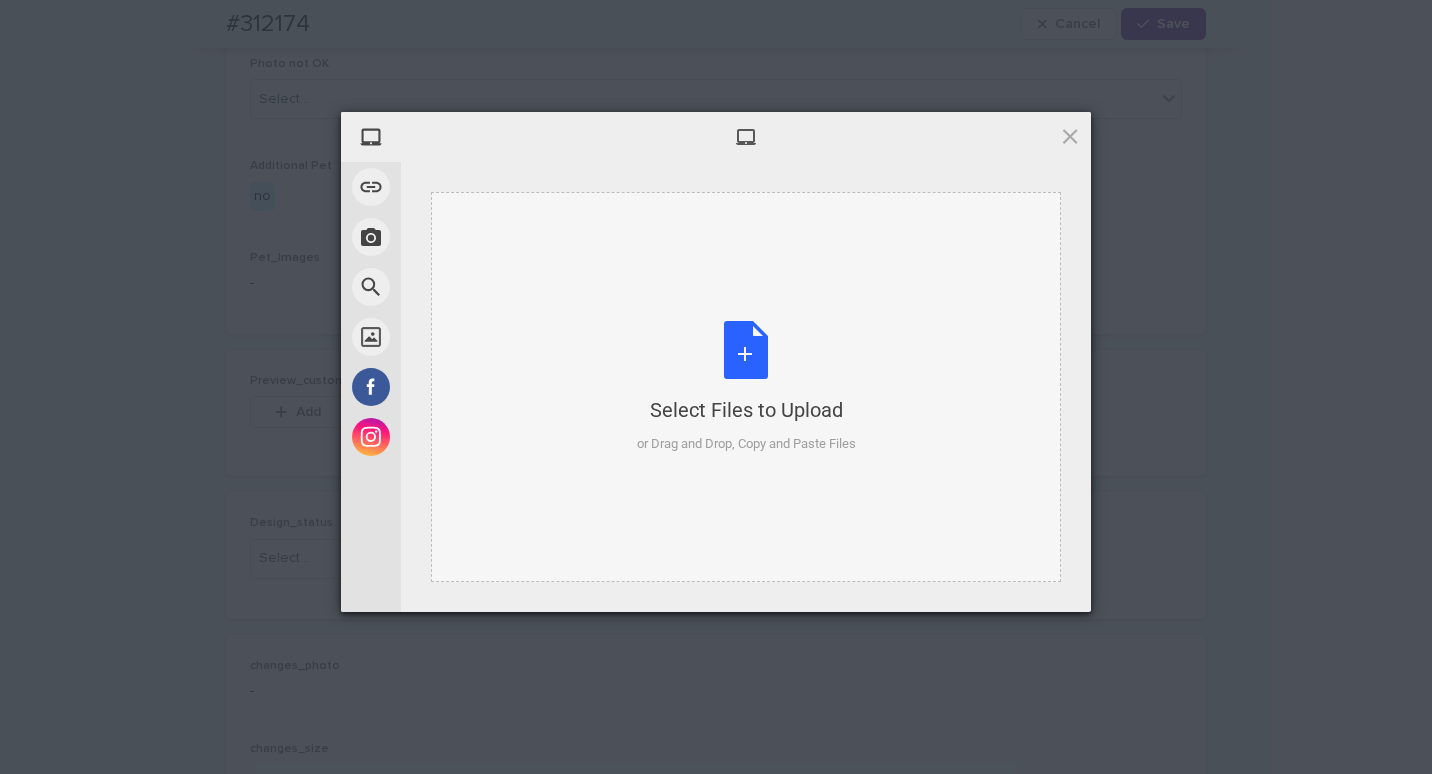 click on "Select Files to Upload
or Drag and Drop, Copy and Paste Files" at bounding box center (746, 387) 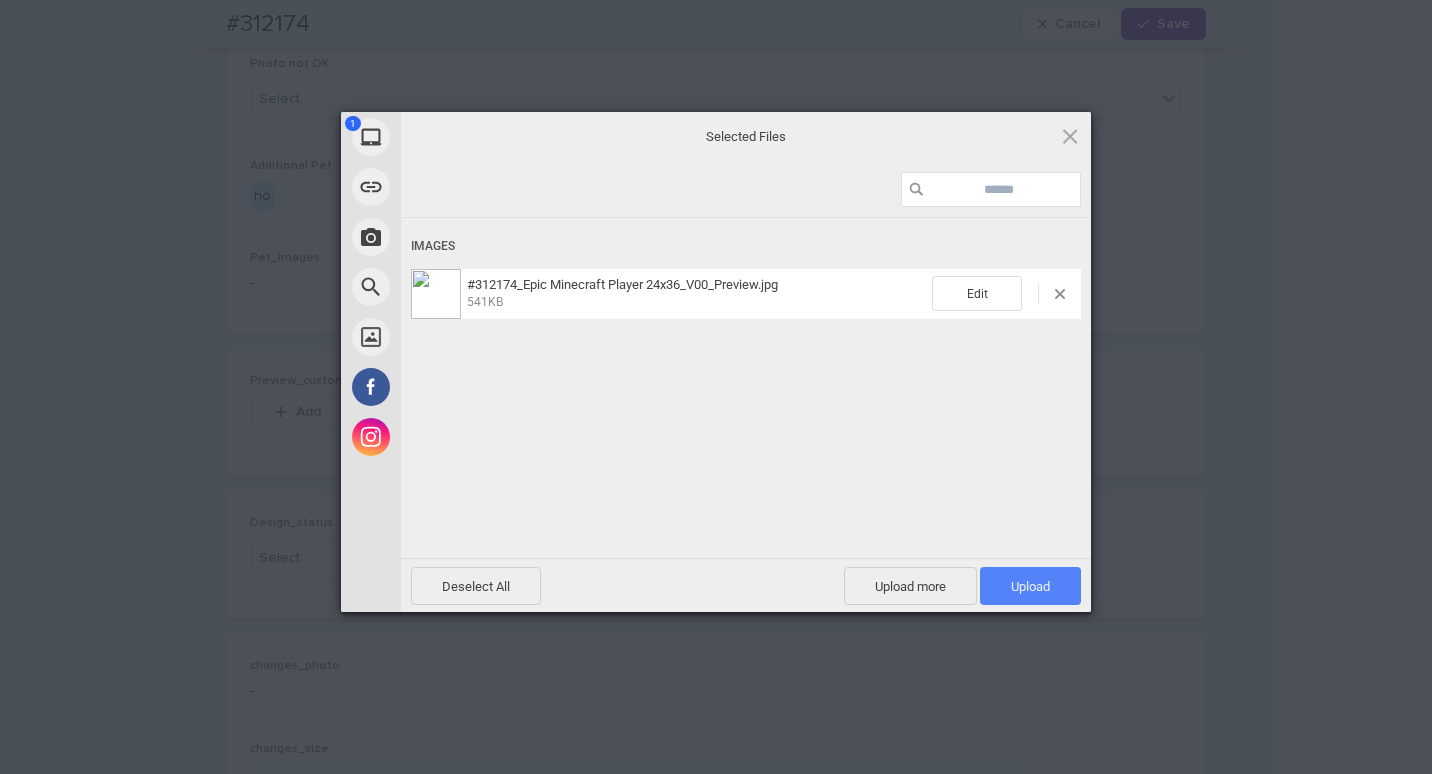 click on "Upload
1" at bounding box center [1030, 586] 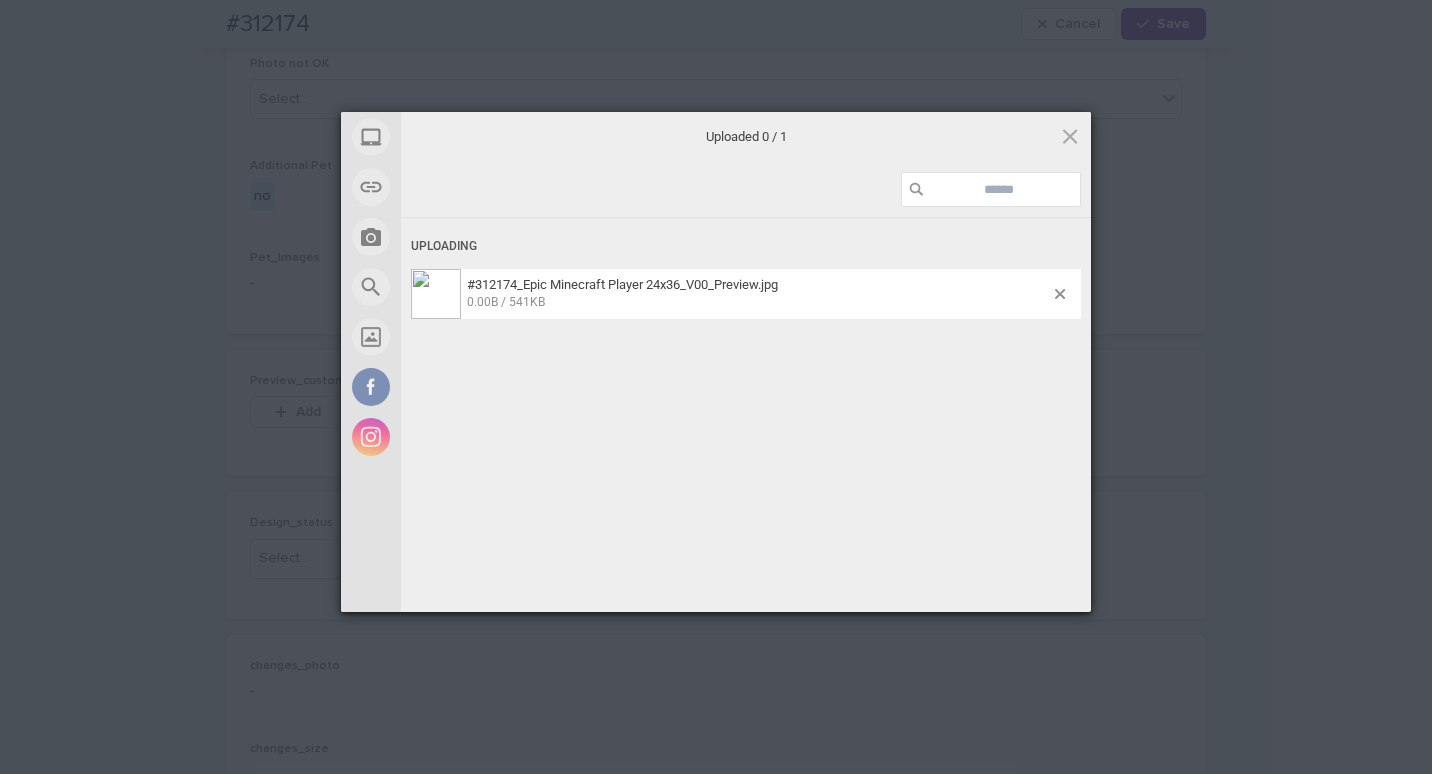 click on "My Device         Link (URL)         Take Photo         Web Search         Unsplash         Facebook         Instagram
Uploaded 0 / 1
Uploading
#312174_Epic Minecraft Player 24x36_V00_Preview.jpg
0.00B /
541KB
Deselect All
Upload more
Upload
0
Powered by   Filestack" at bounding box center [716, 387] 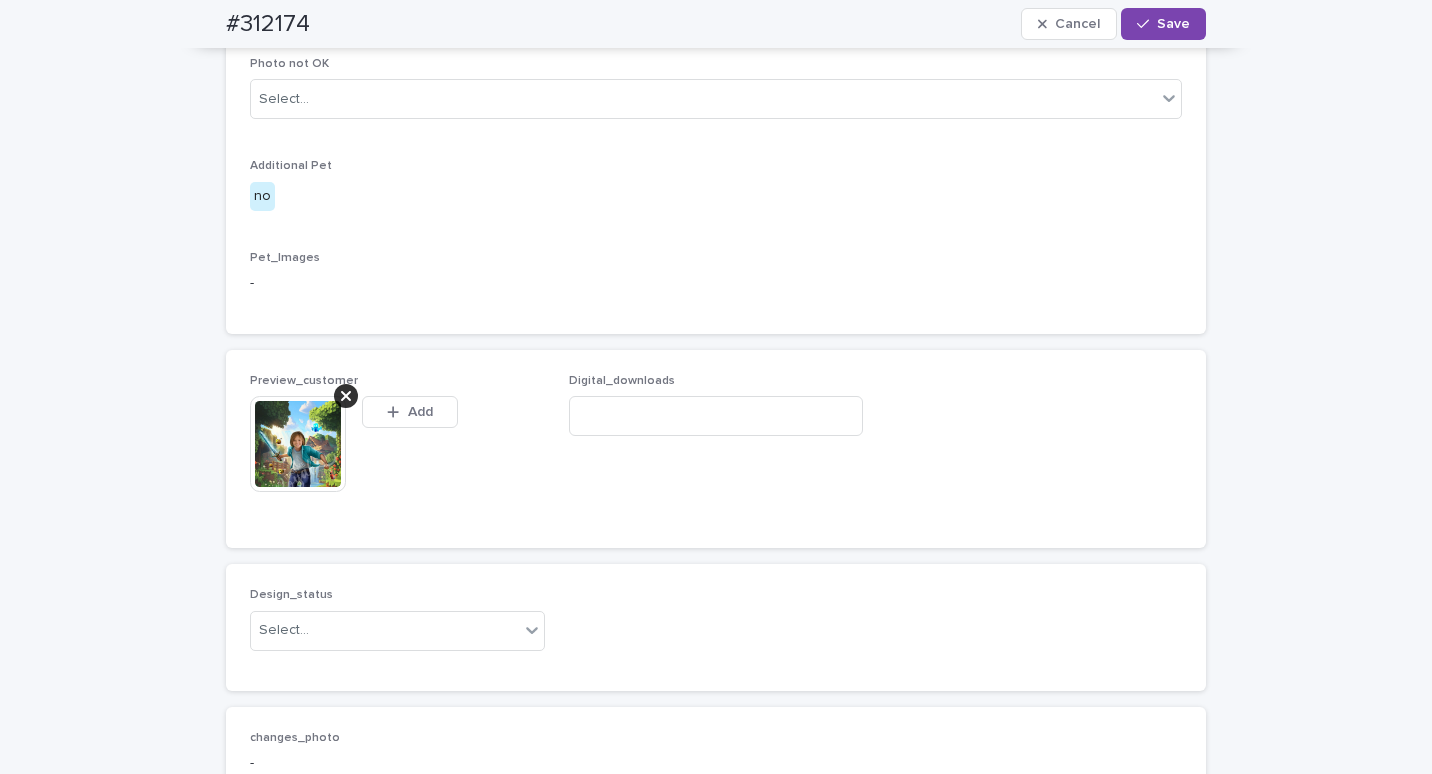 scroll, scrollTop: 1100, scrollLeft: 0, axis: vertical 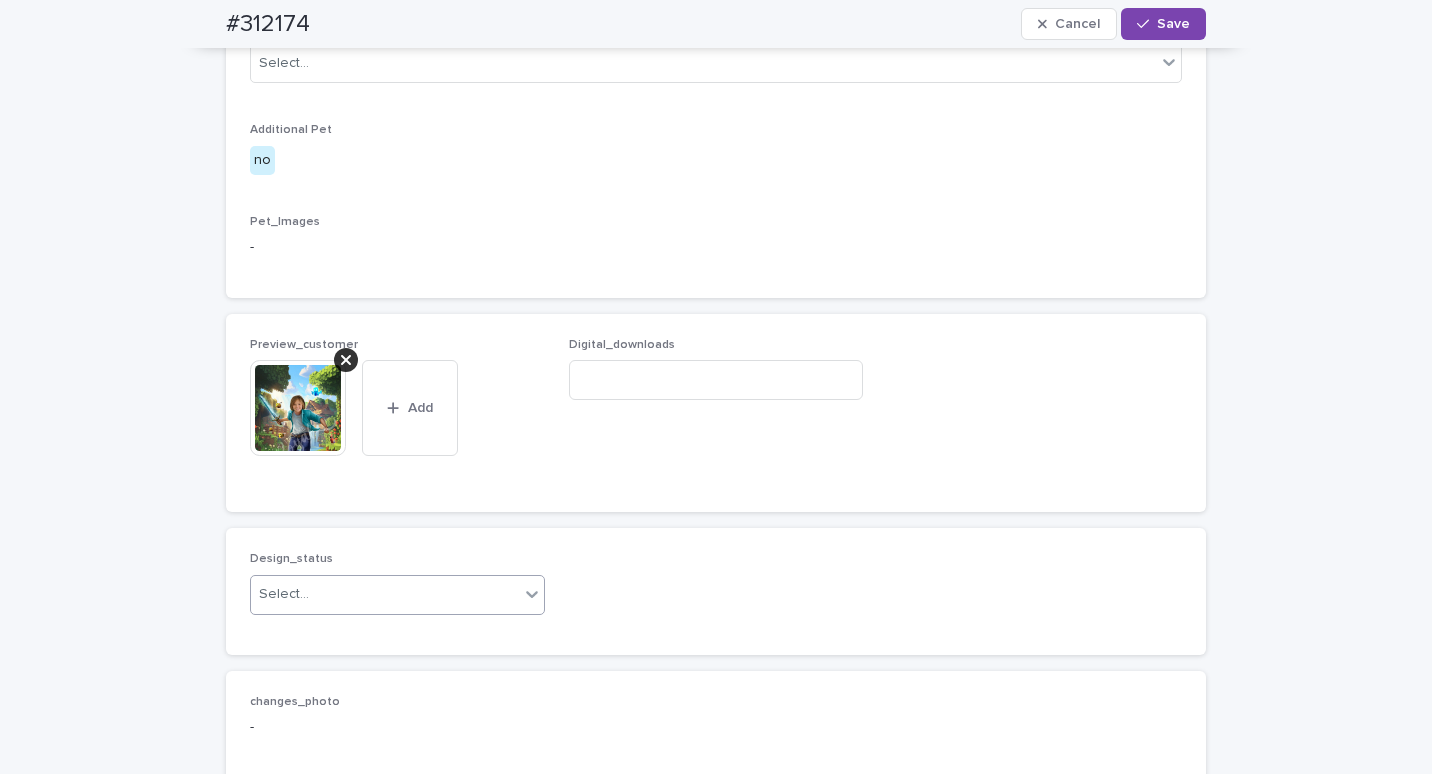 drag, startPoint x: 355, startPoint y: 609, endPoint x: 343, endPoint y: 622, distance: 17.691807 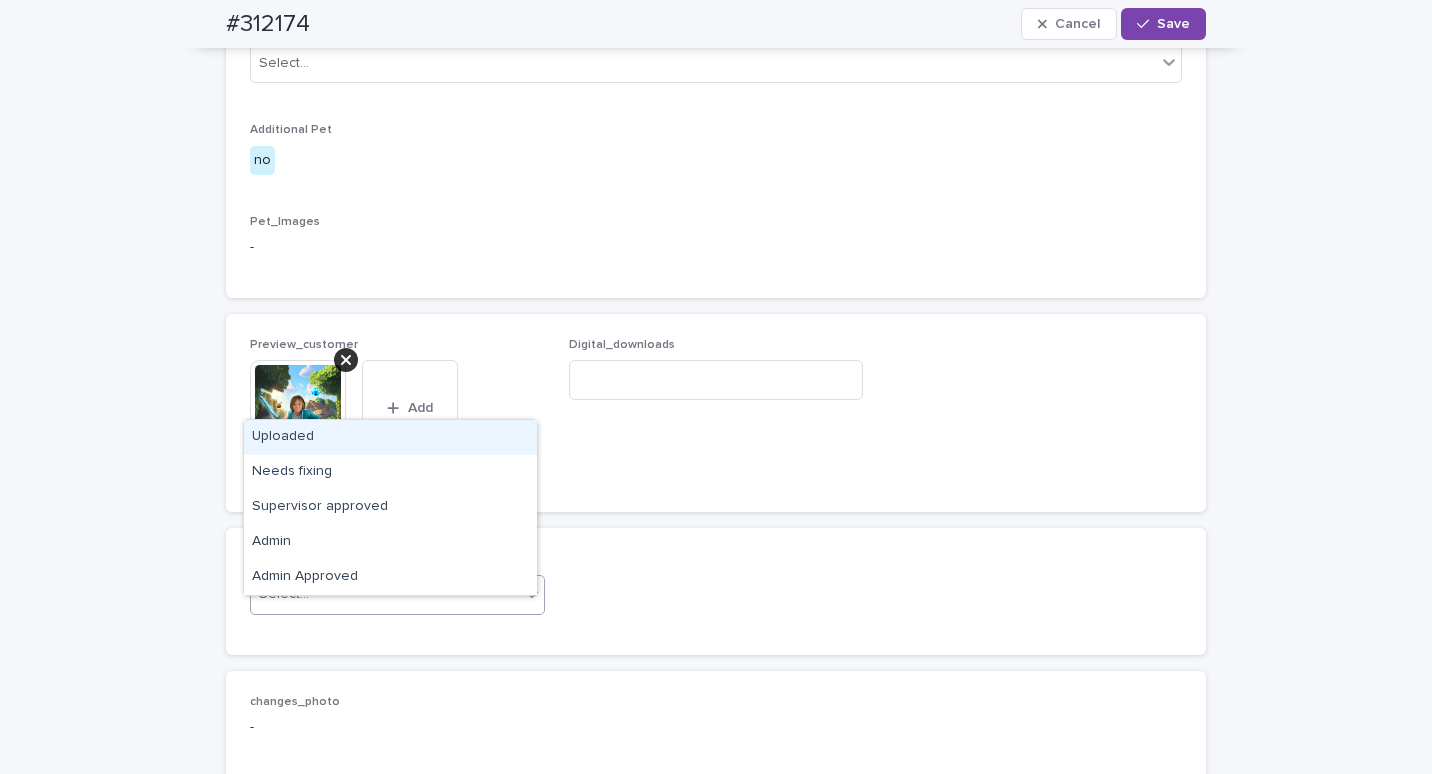 click on "Uploaded" at bounding box center [390, 437] 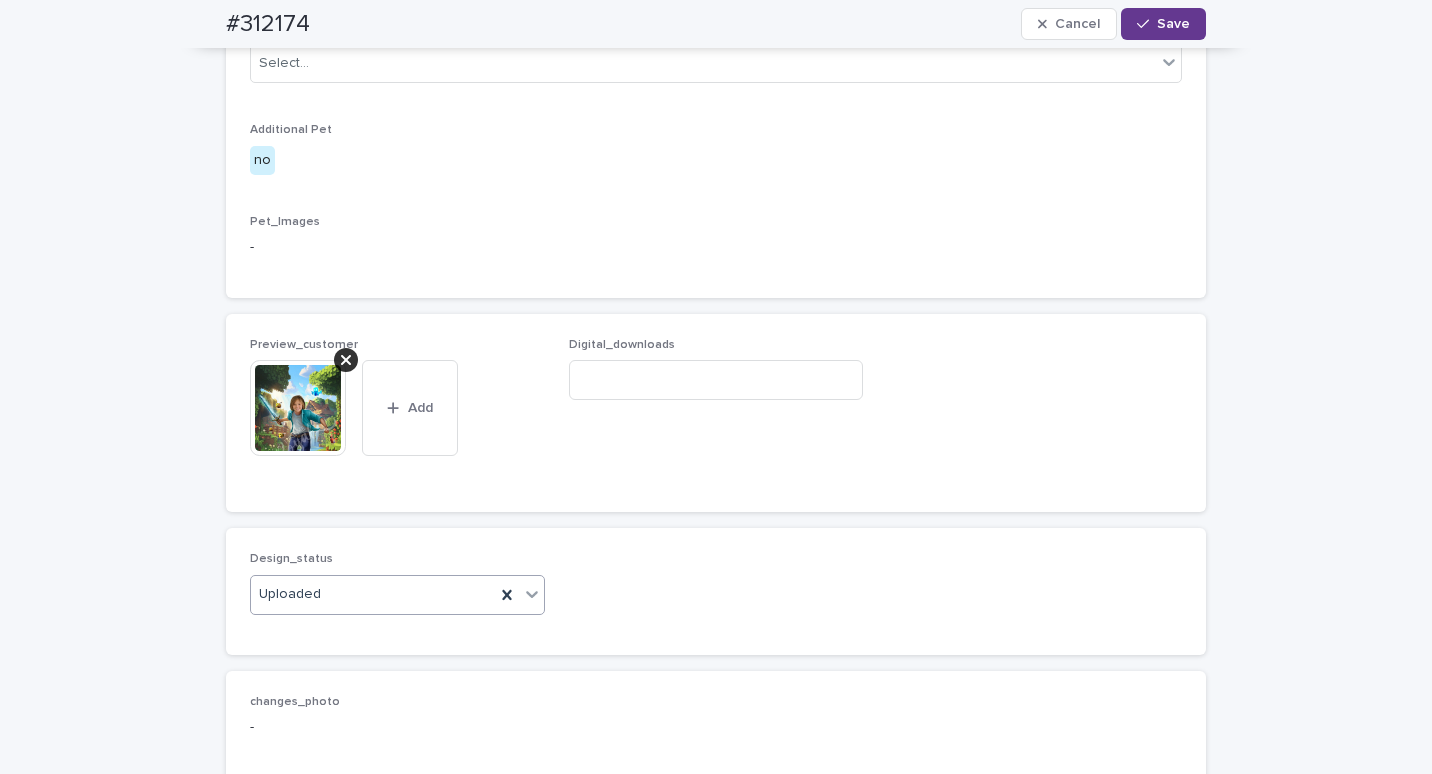 click on "Save" at bounding box center [1173, 24] 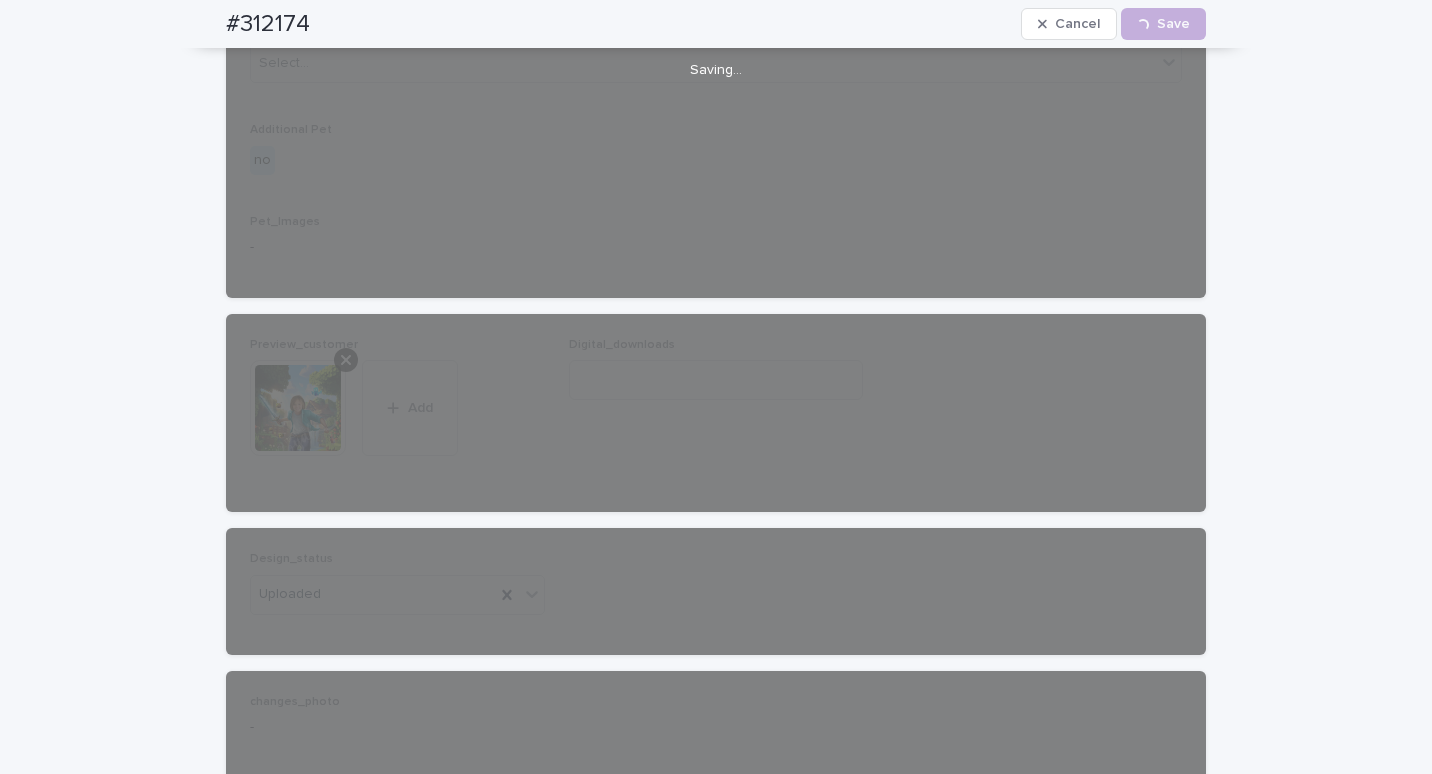 scroll, scrollTop: 1075, scrollLeft: 0, axis: vertical 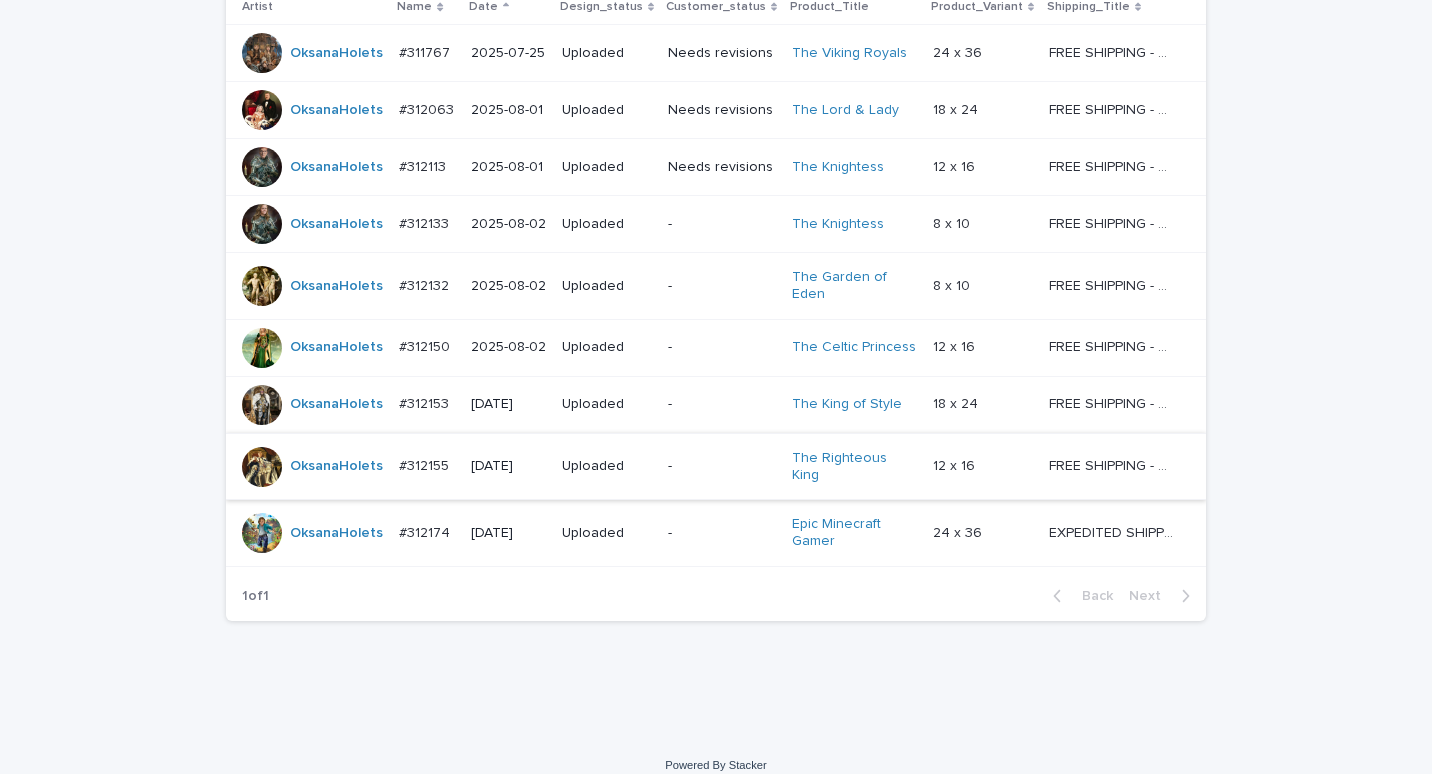 click on "#312174" at bounding box center [426, 531] 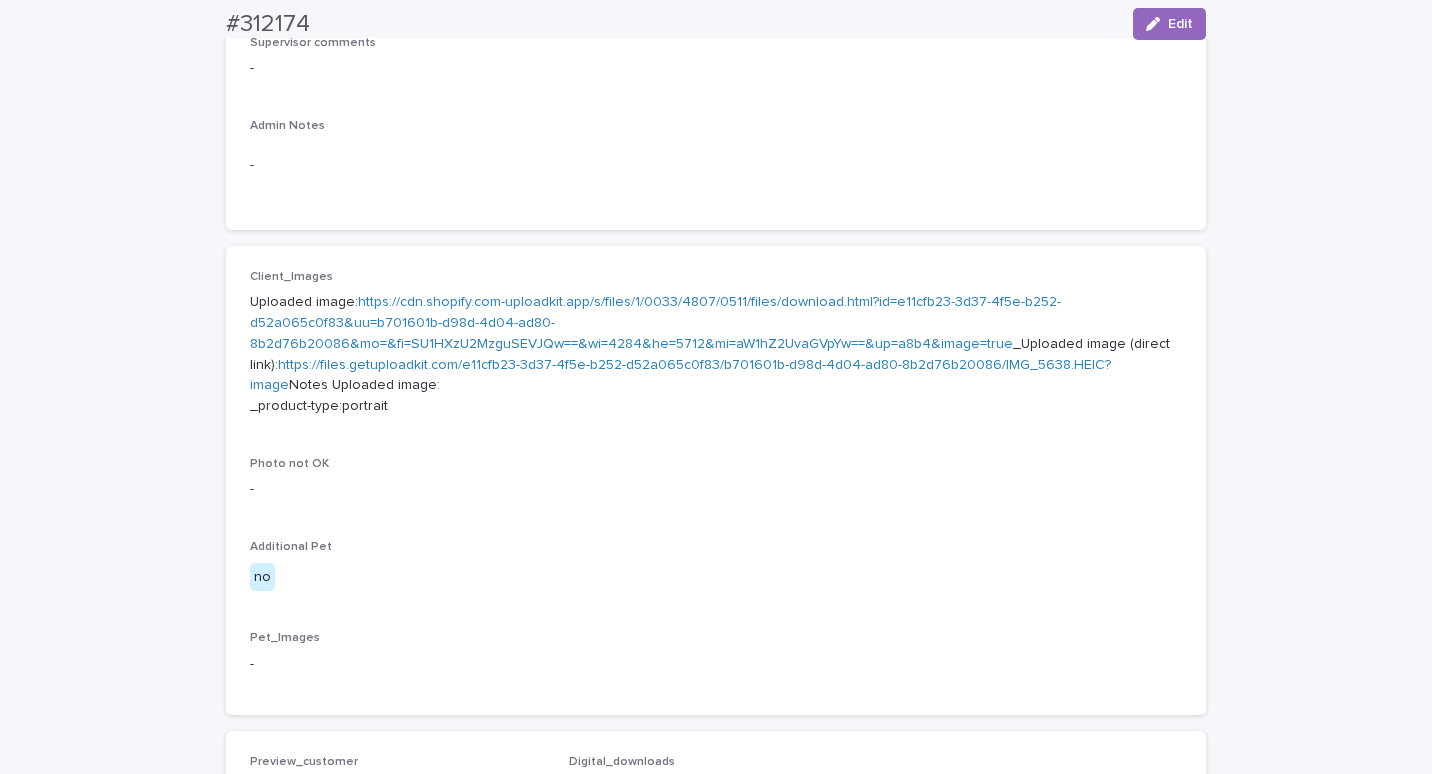 scroll, scrollTop: 1164, scrollLeft: 0, axis: vertical 